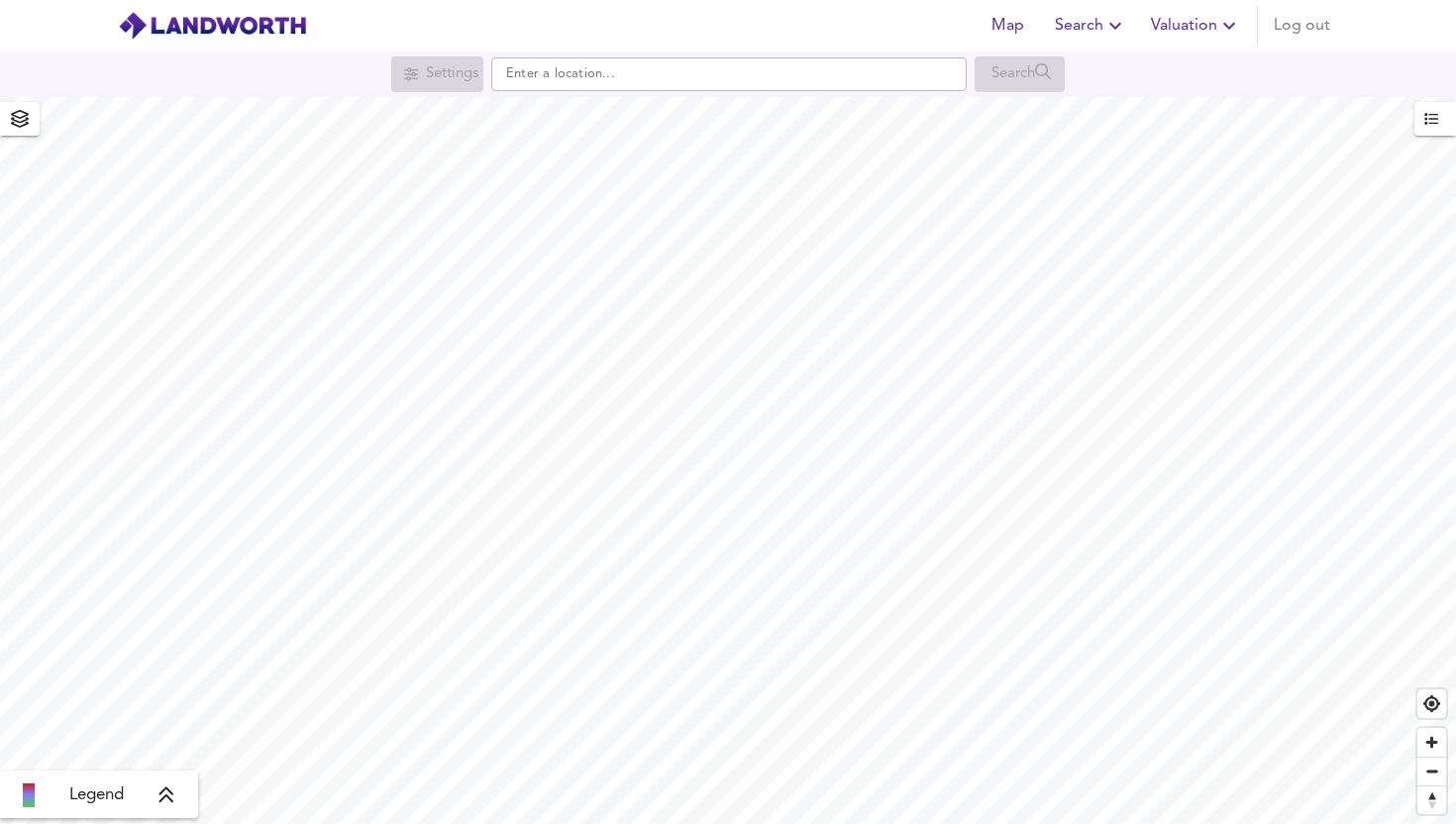 scroll, scrollTop: 0, scrollLeft: 0, axis: both 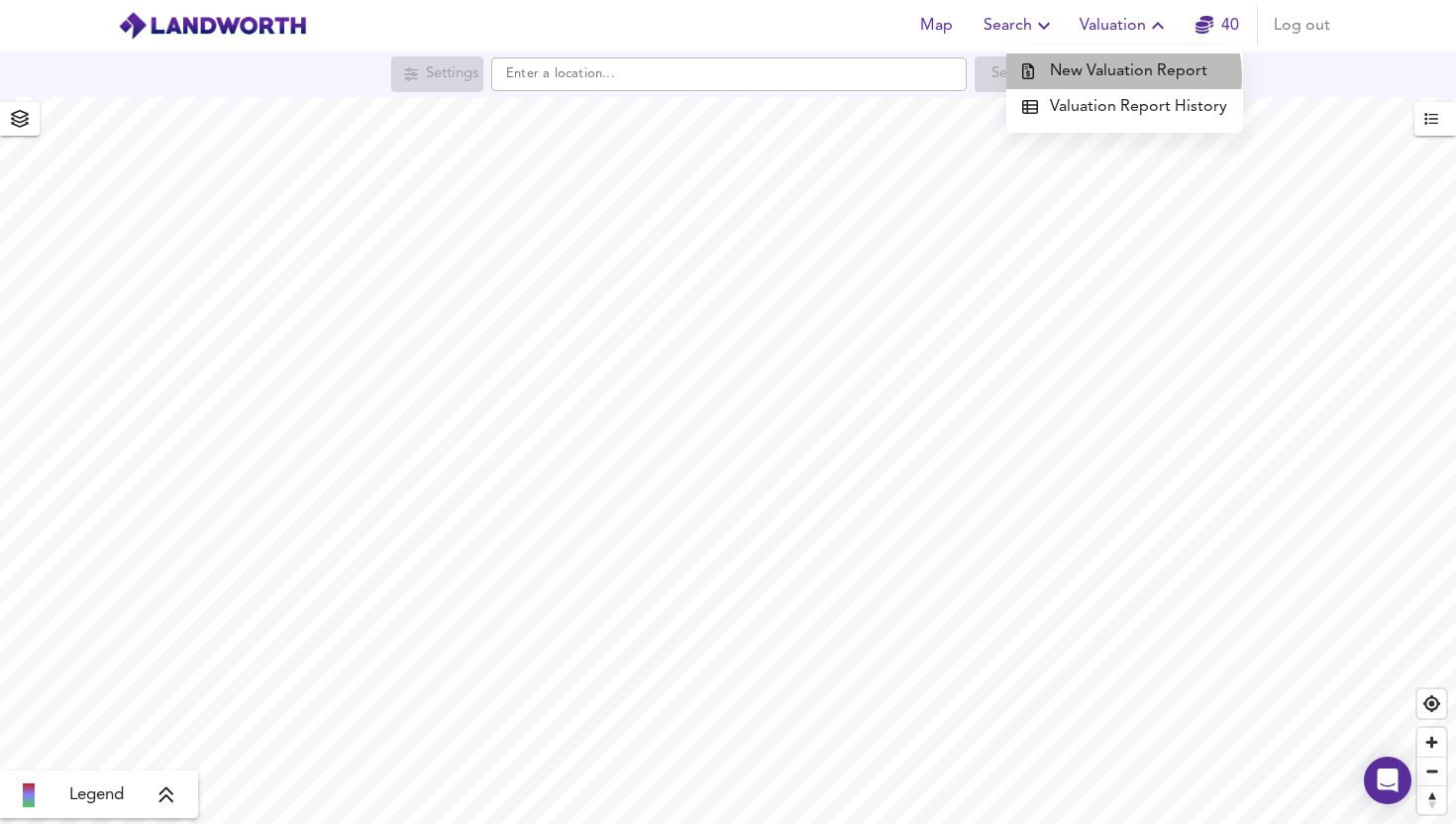 click on "New Valuation Report" at bounding box center [1124, 71] 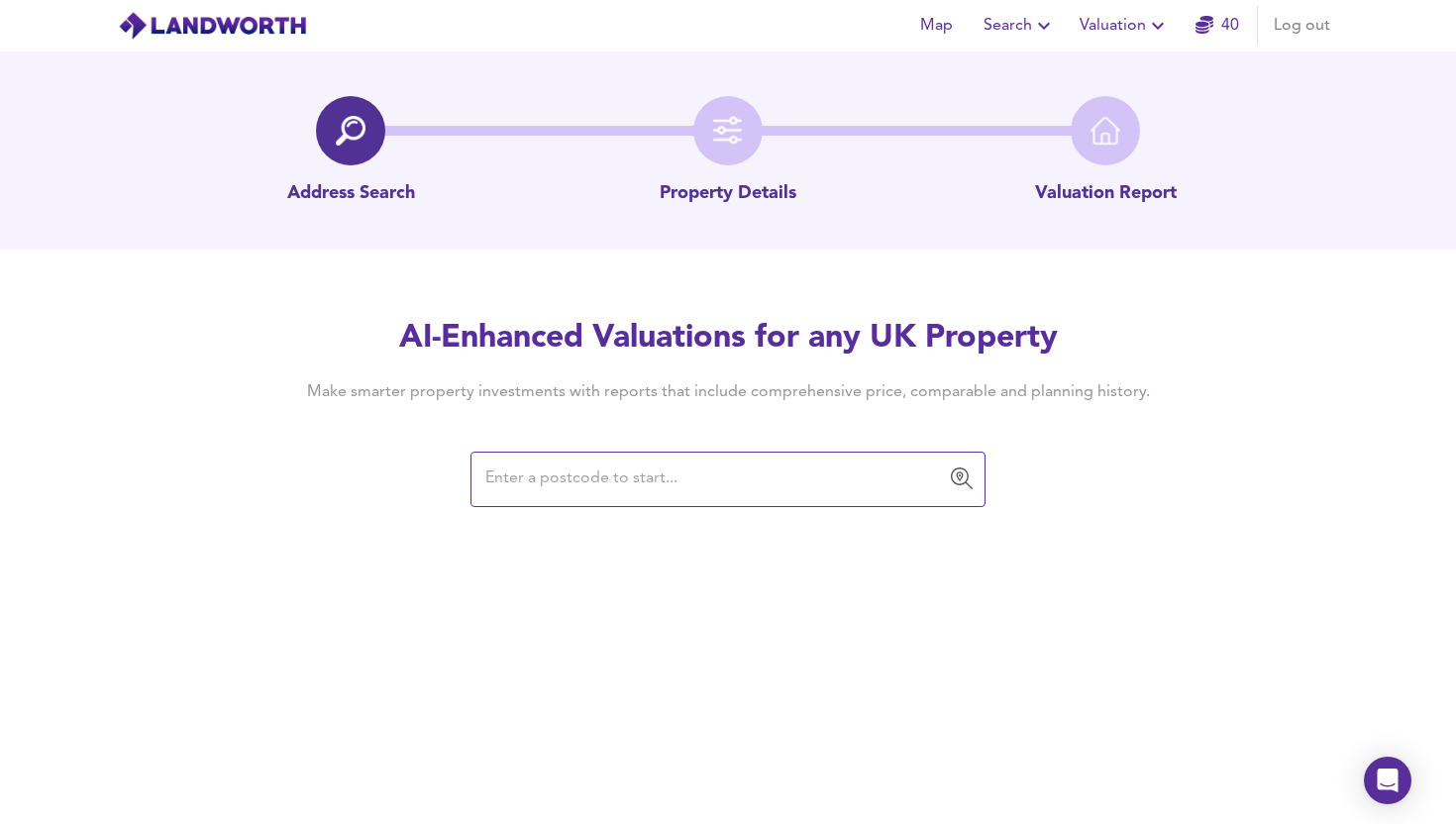 paste on "[POSTCODE]" 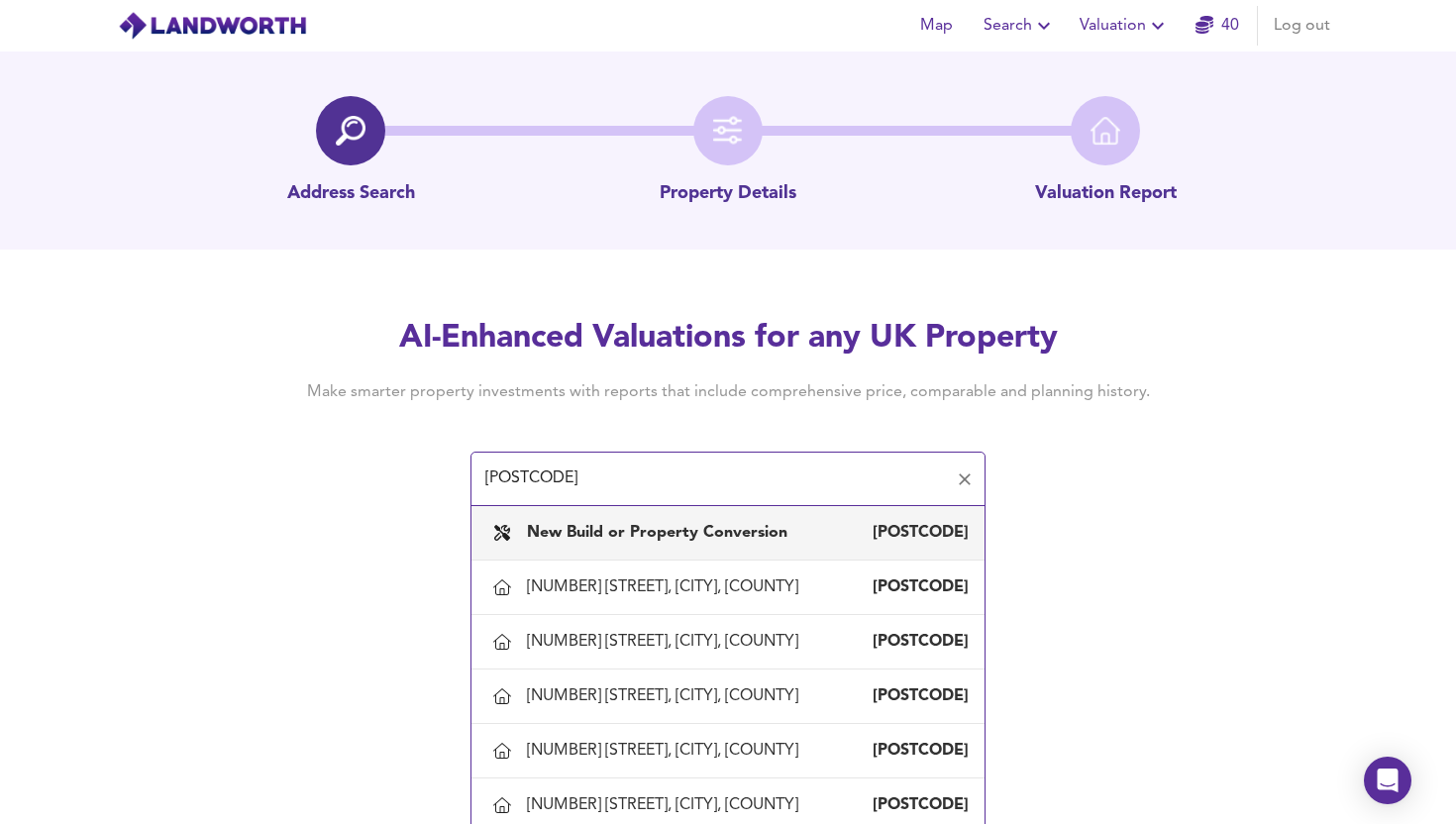 click on "New Build or Property Conversion" at bounding box center (661, 533) 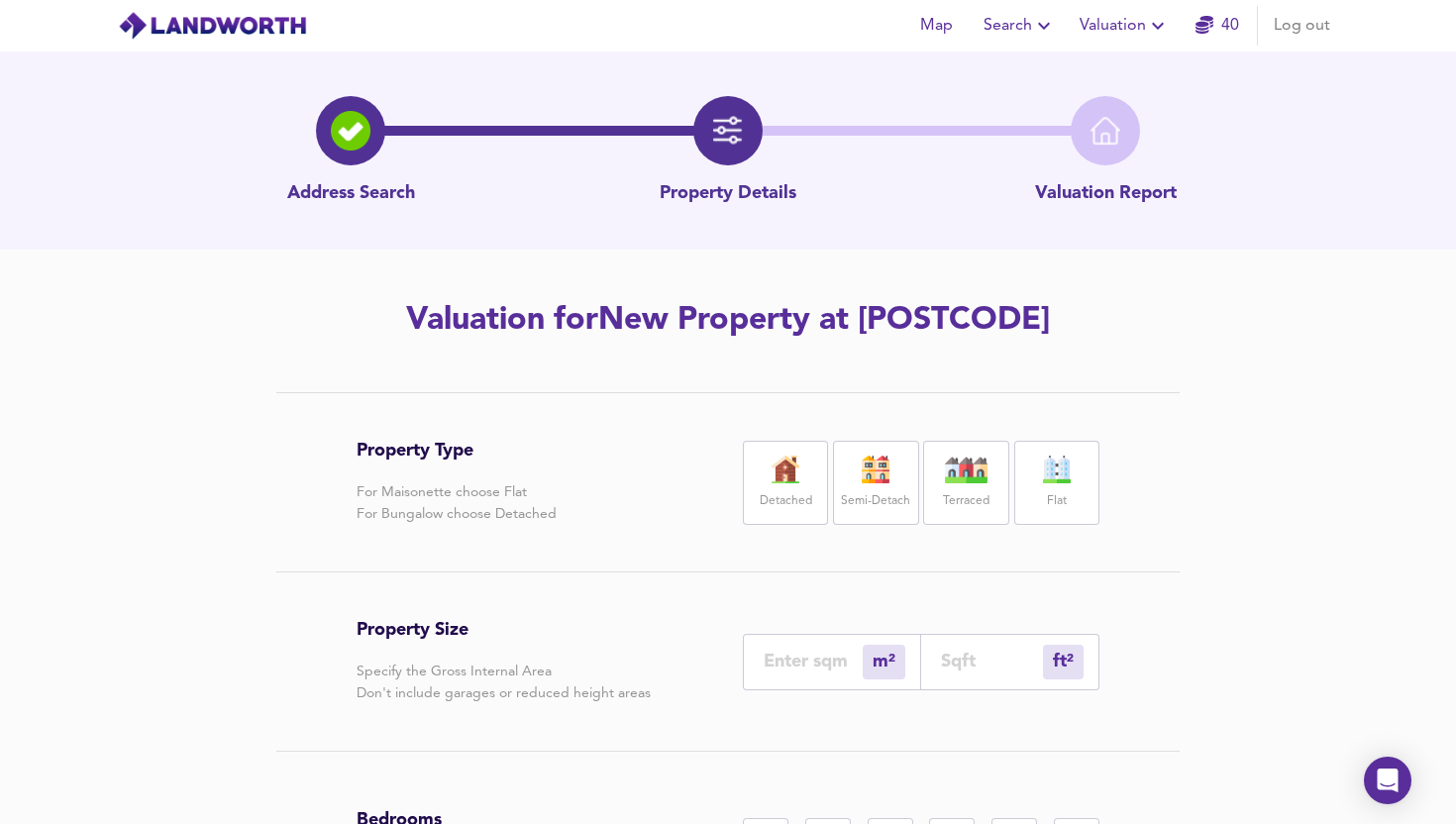 drag, startPoint x: 784, startPoint y: 493, endPoint x: 768, endPoint y: 529, distance: 39.395431 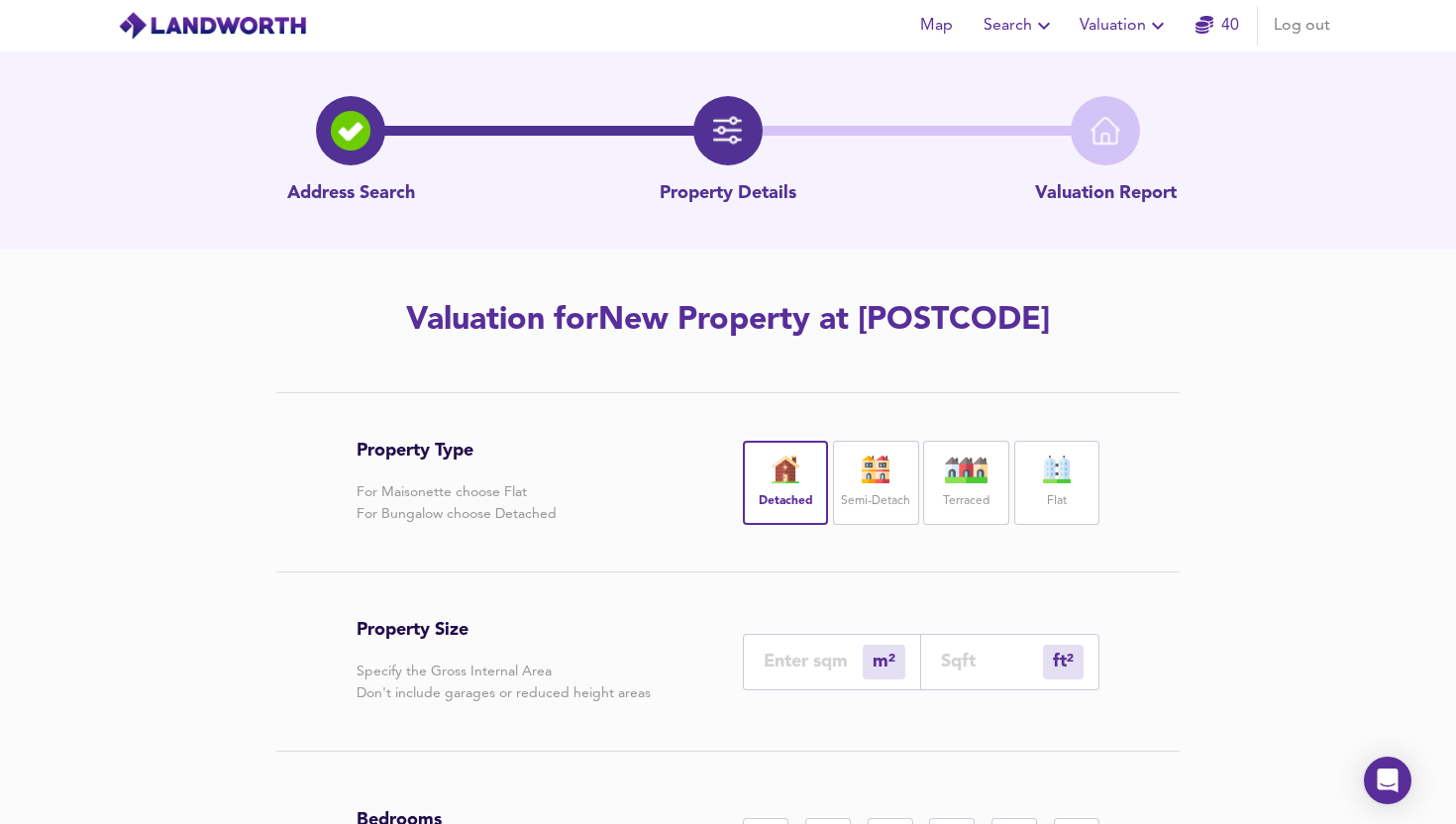 click on "ft² sqft" at bounding box center (1010, 662) 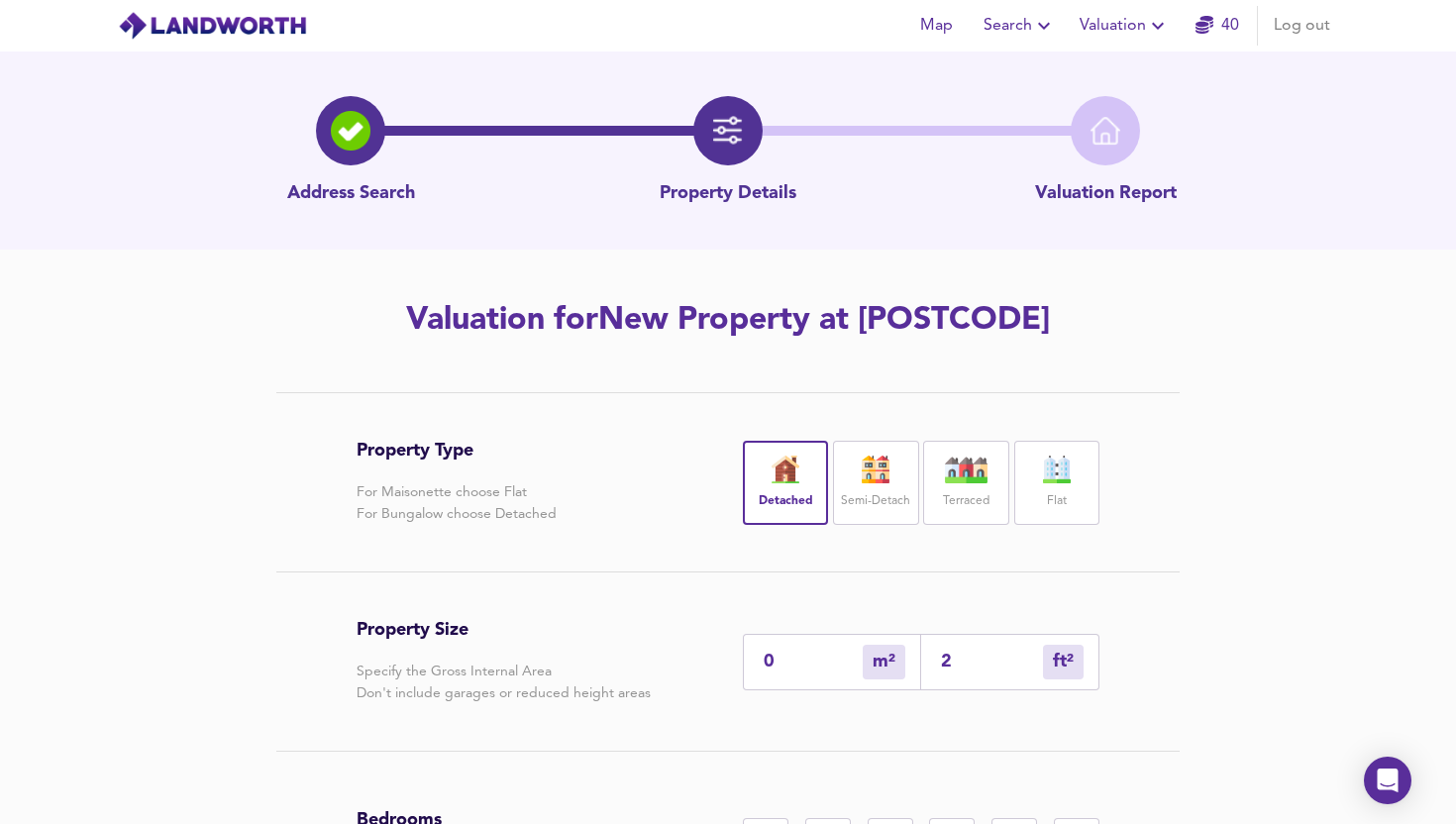 type on "2" 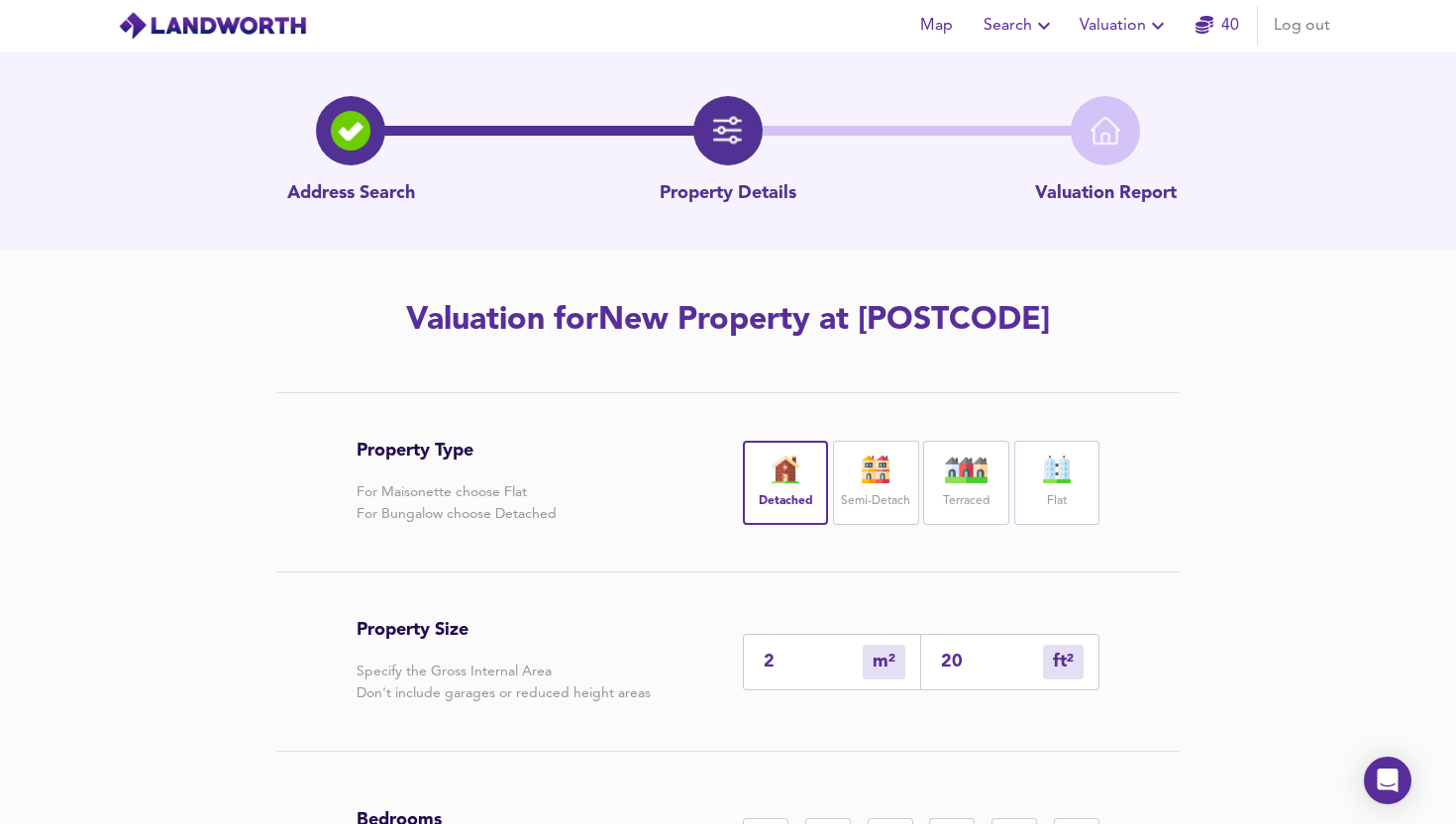 type on "19" 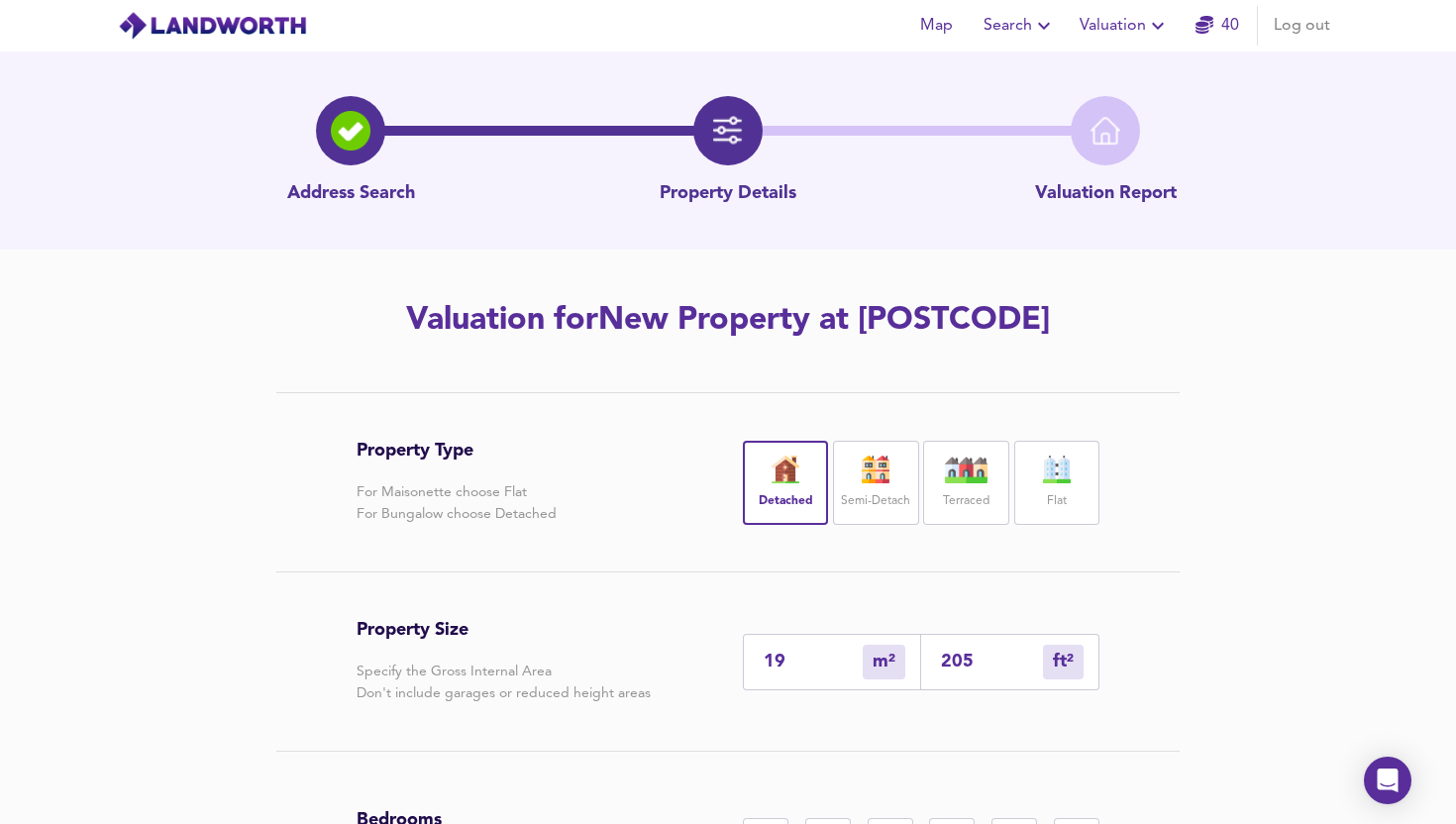type on "190" 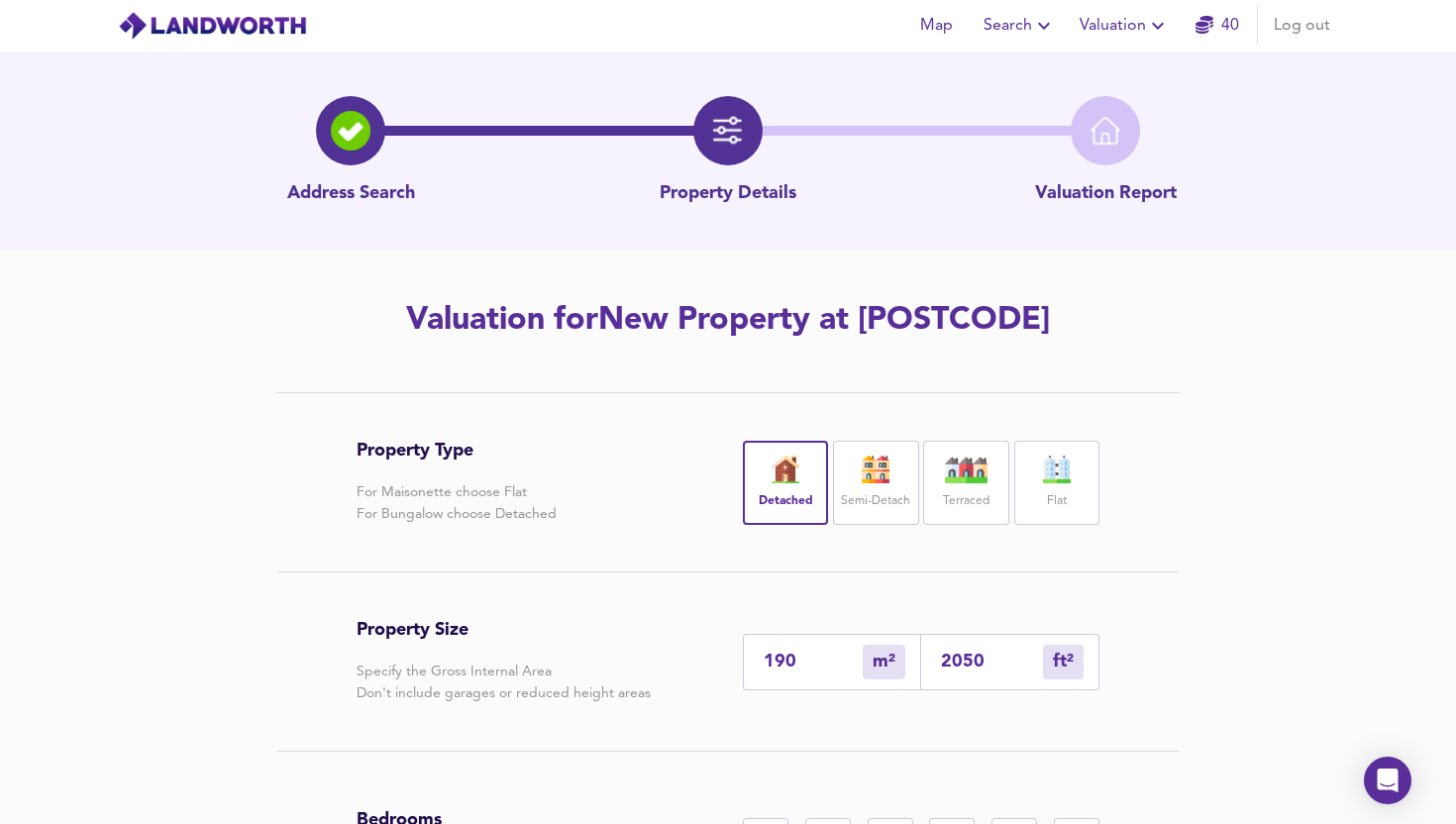 type on "2050" 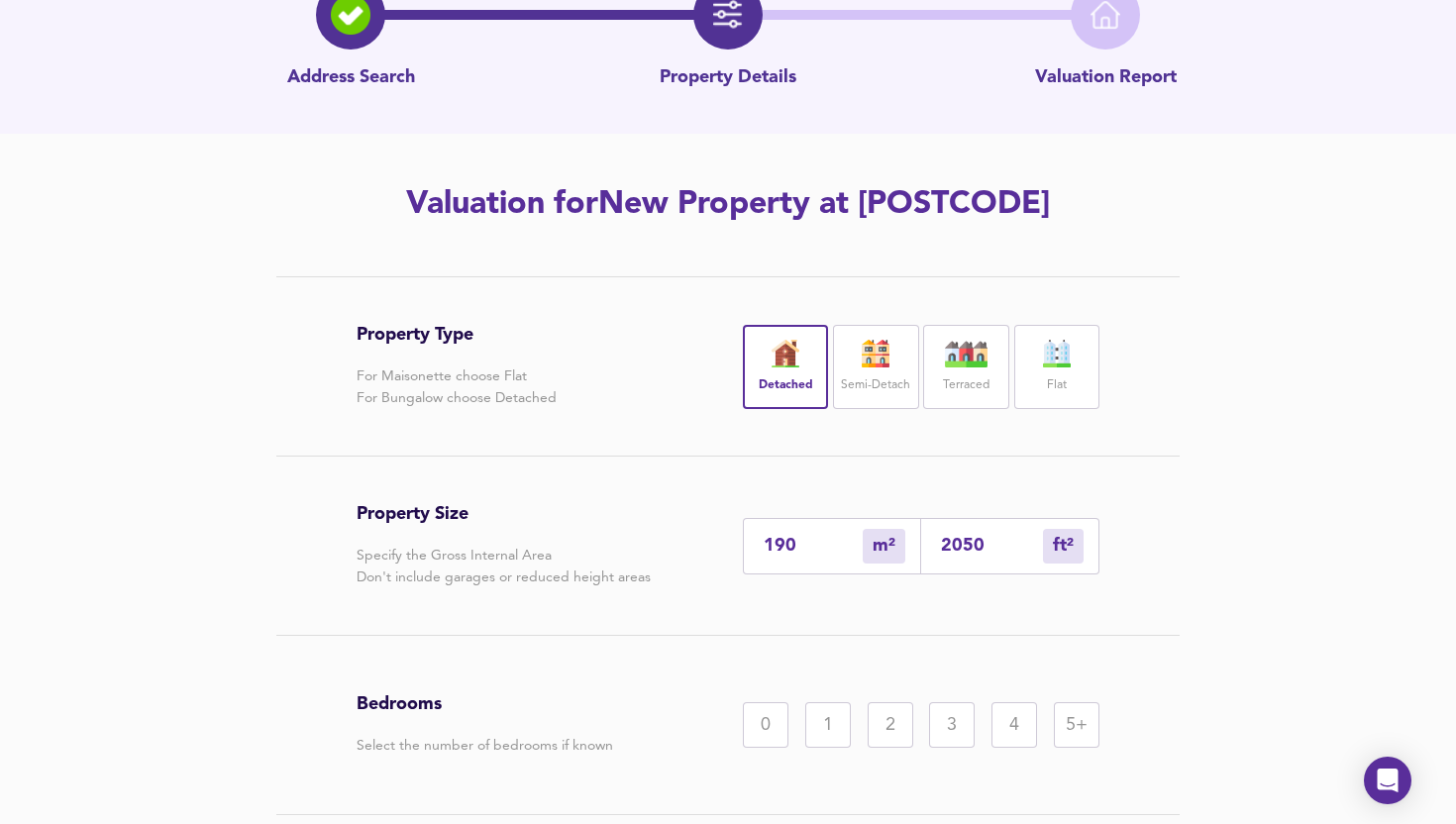 scroll, scrollTop: 266, scrollLeft: 0, axis: vertical 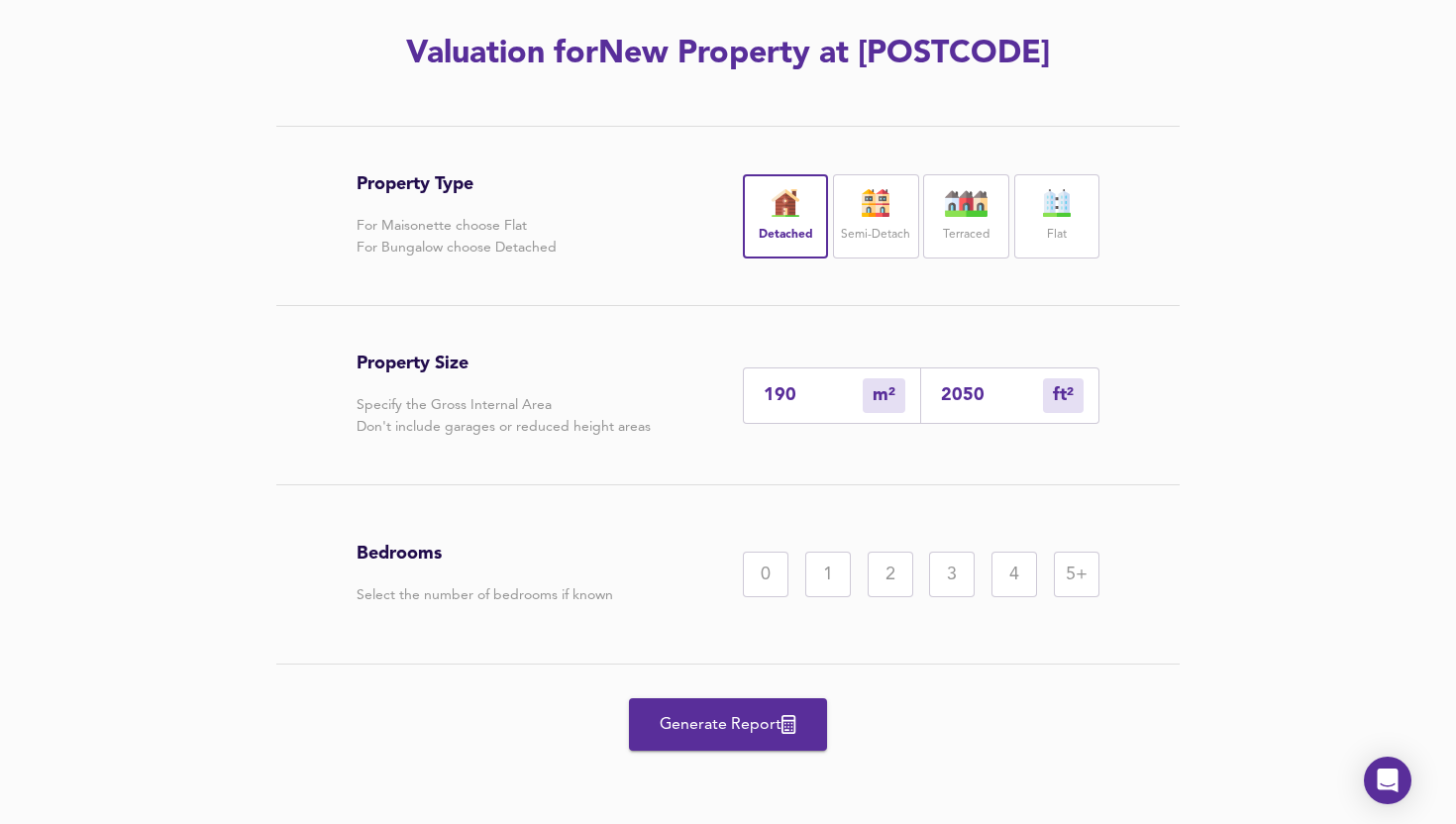 click on "4" at bounding box center [1014, 574] 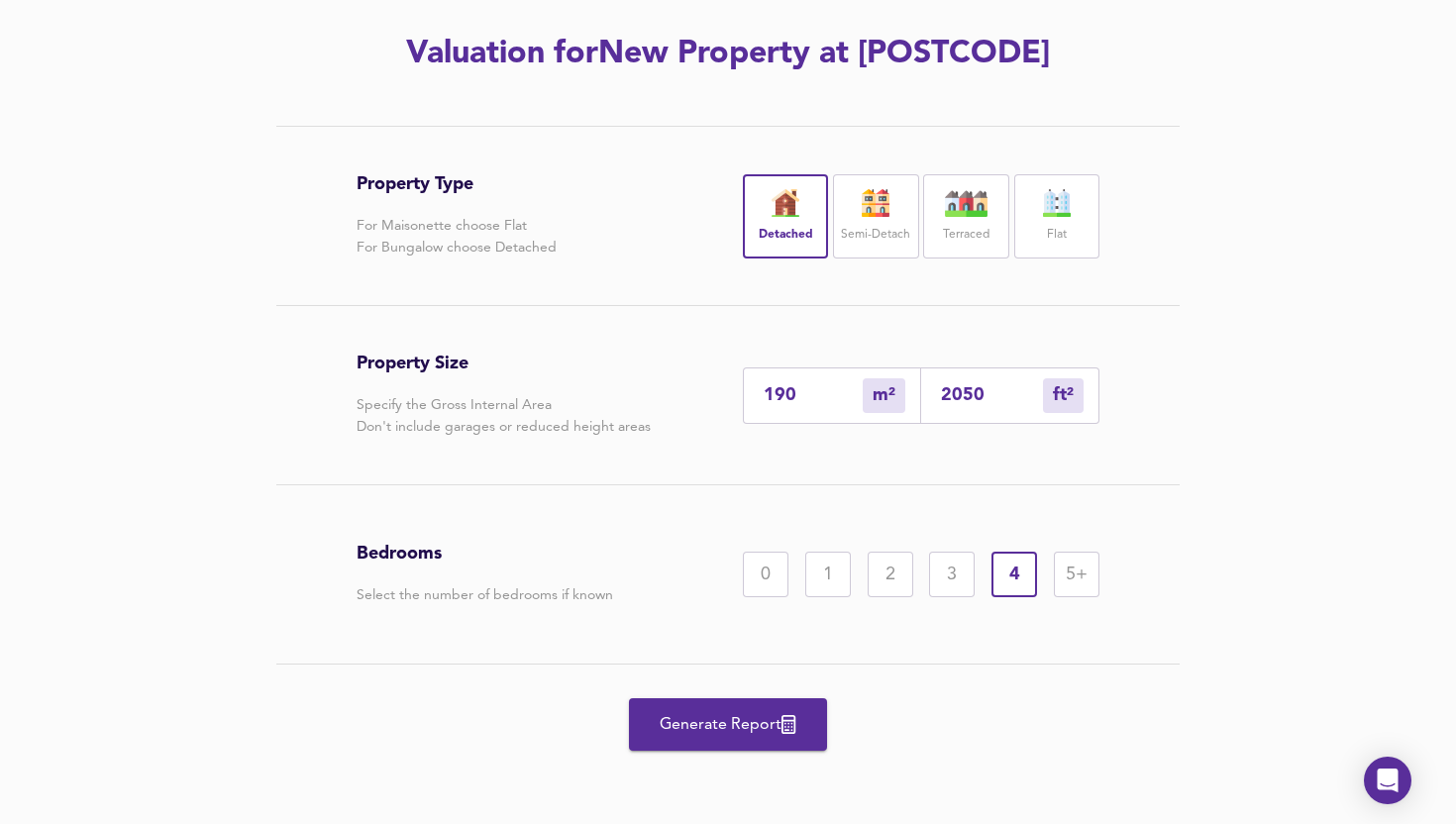 click on "Generate Report" at bounding box center [728, 724] 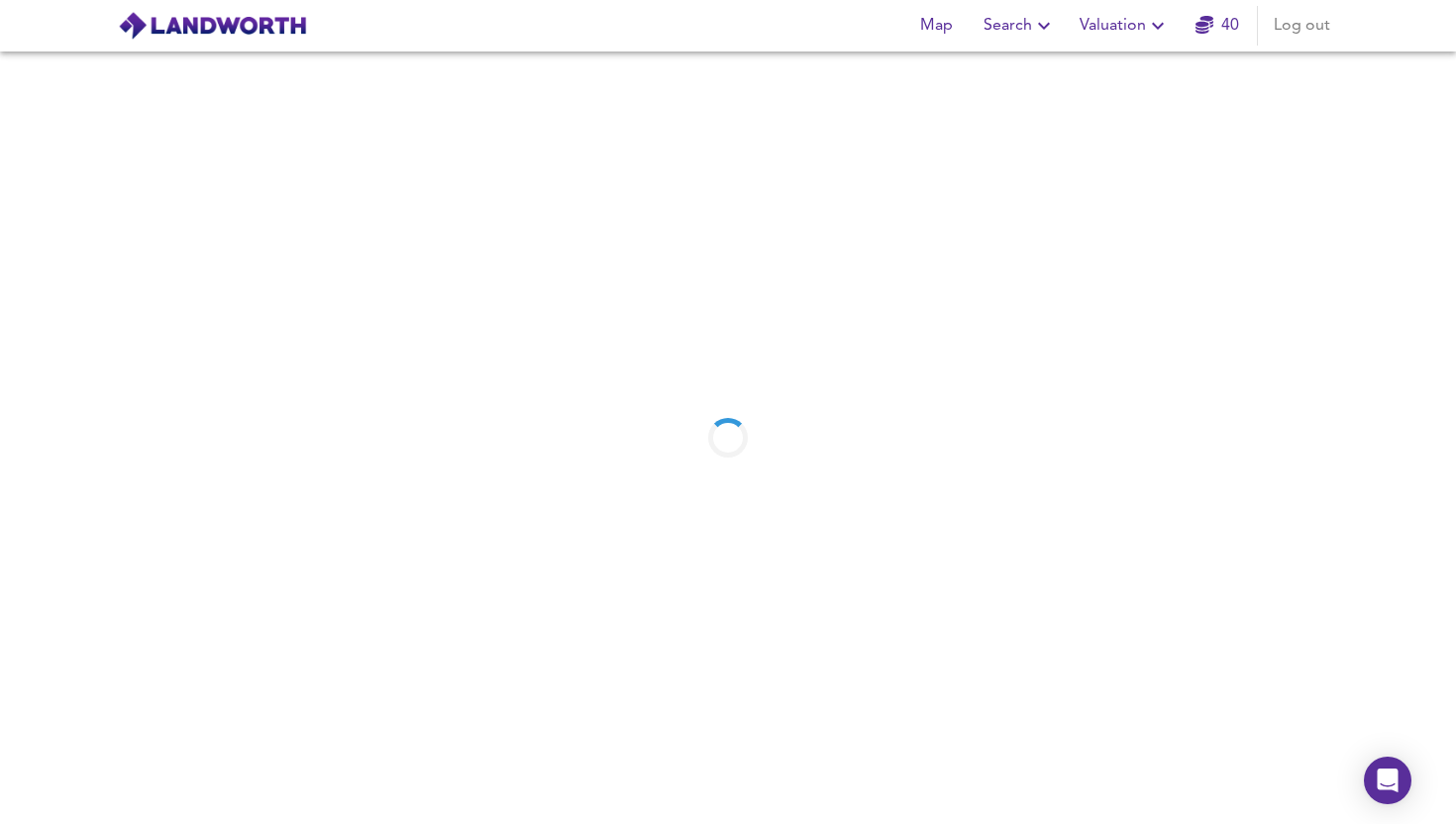 scroll, scrollTop: 0, scrollLeft: 0, axis: both 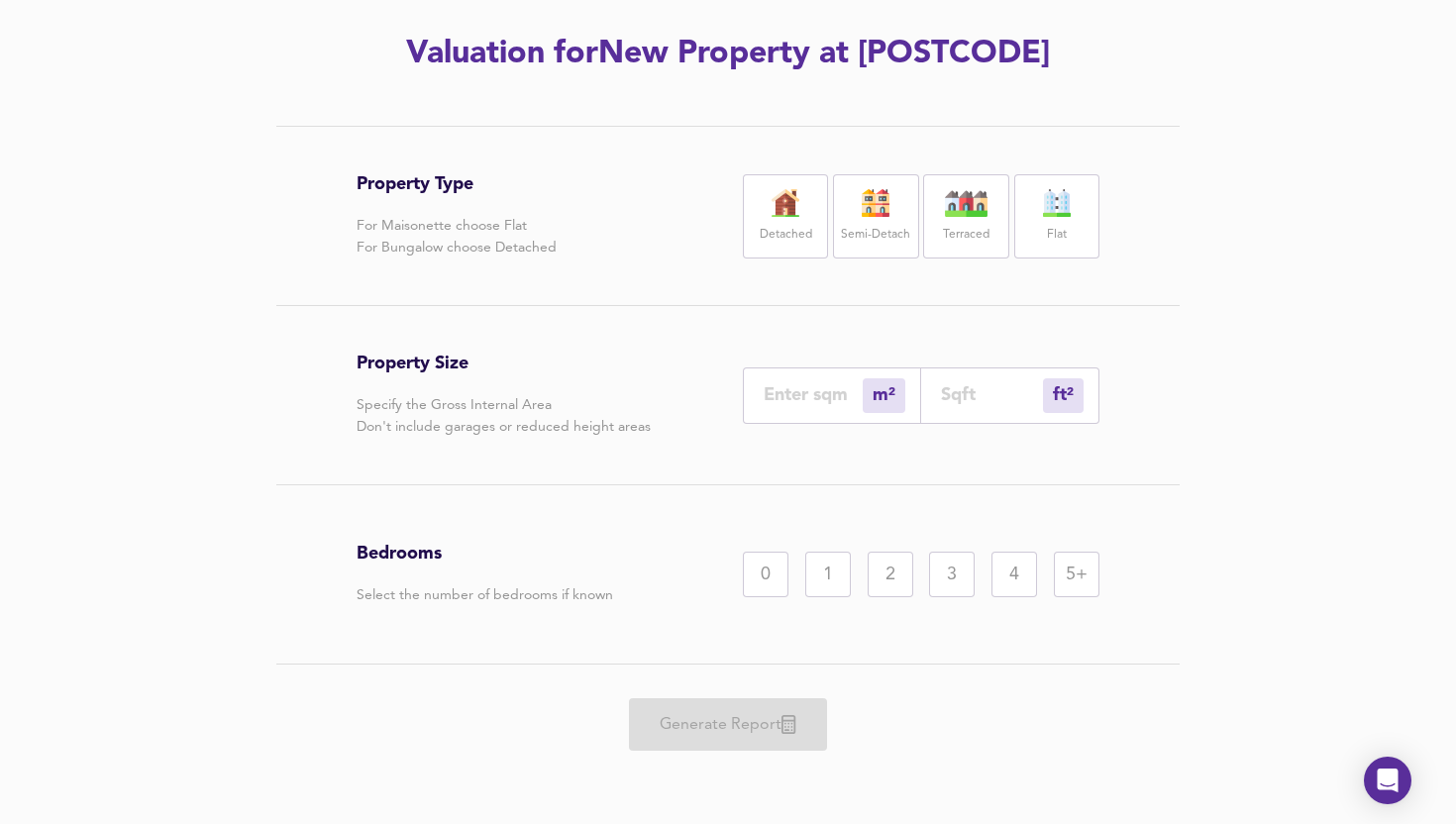 click on "Semi-Detach" at bounding box center [876, 235] 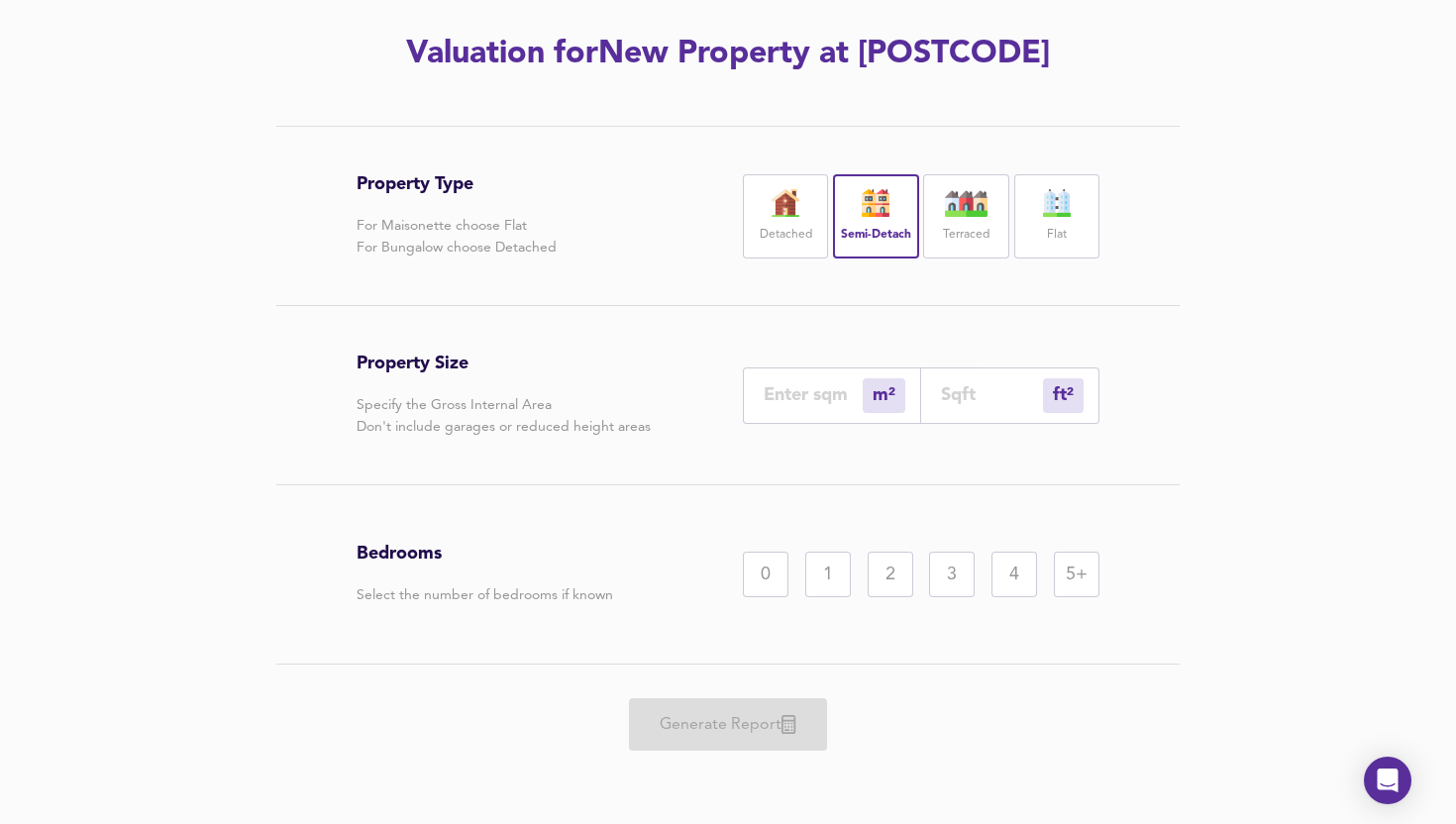click at bounding box center (991, 394) 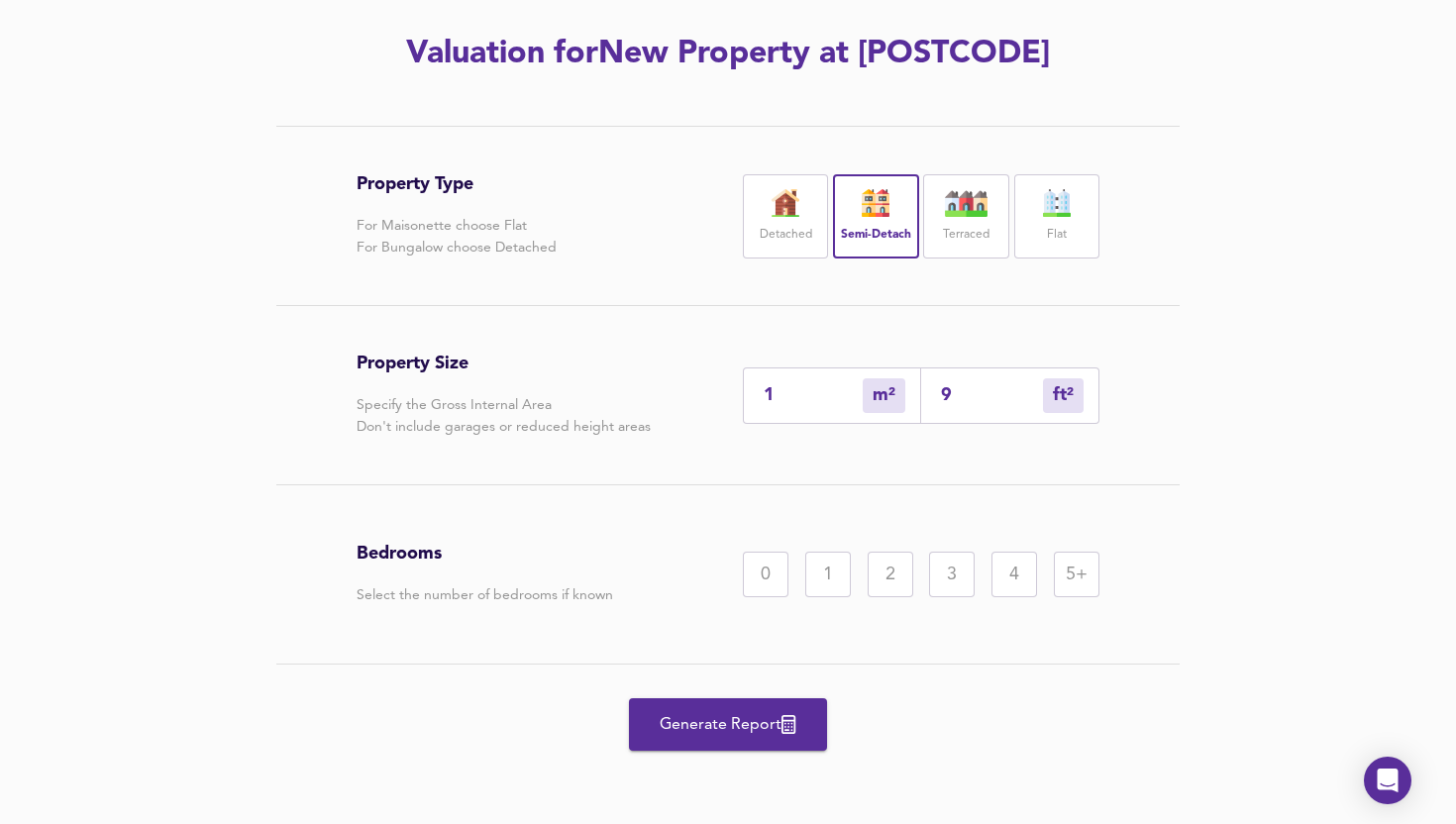 type on "9" 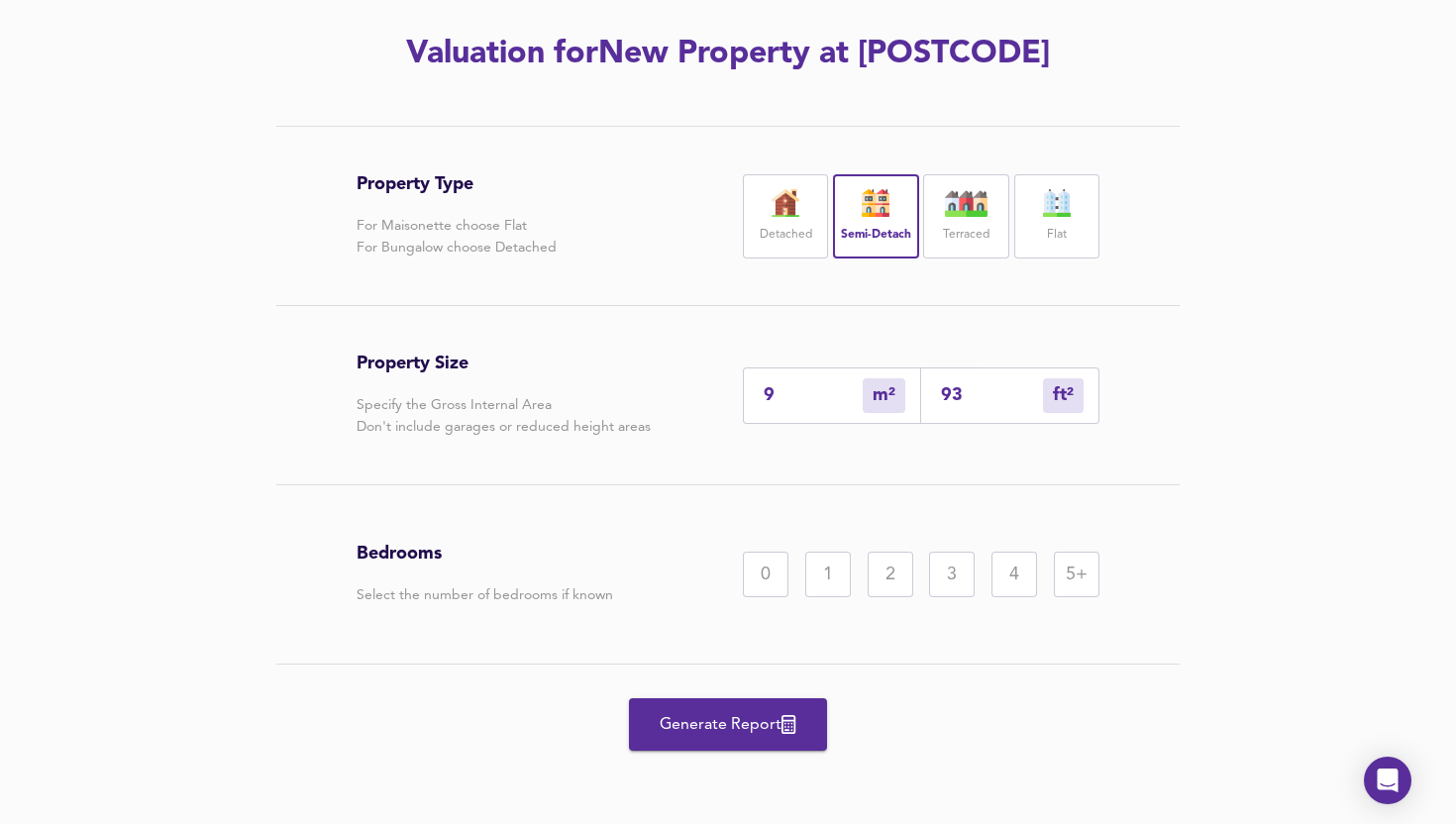 type on "1" 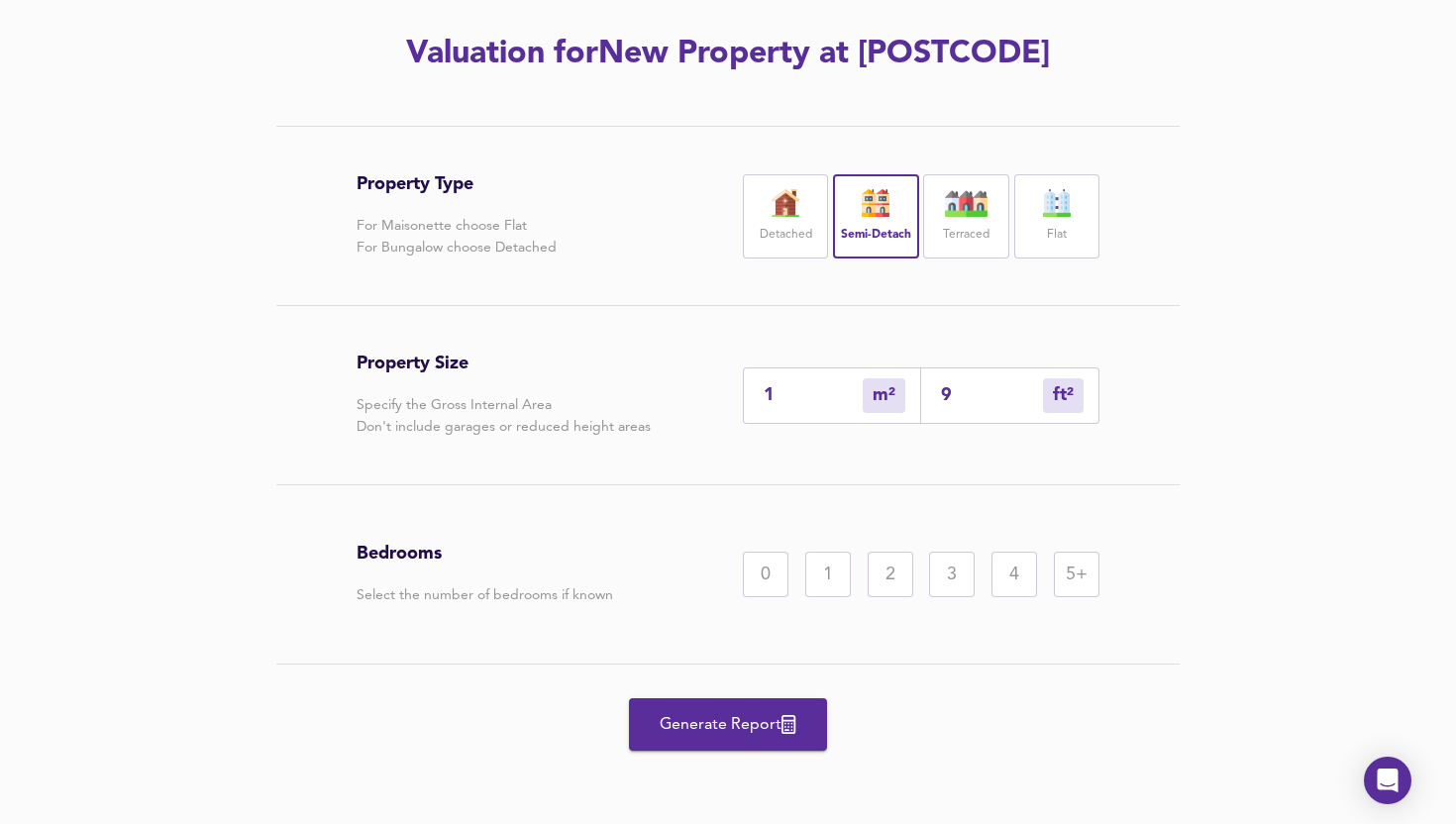 type on "9" 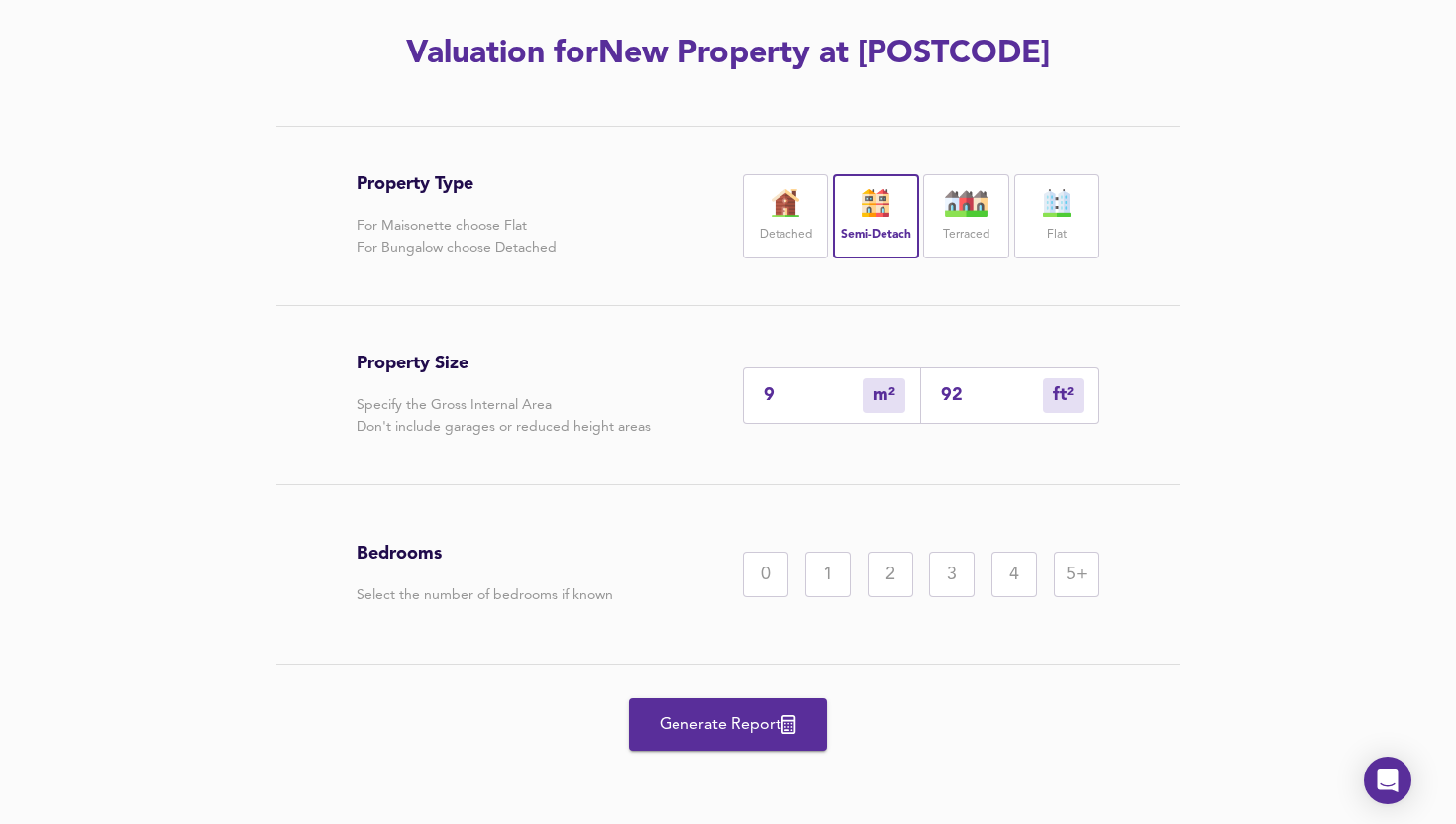 type on "85" 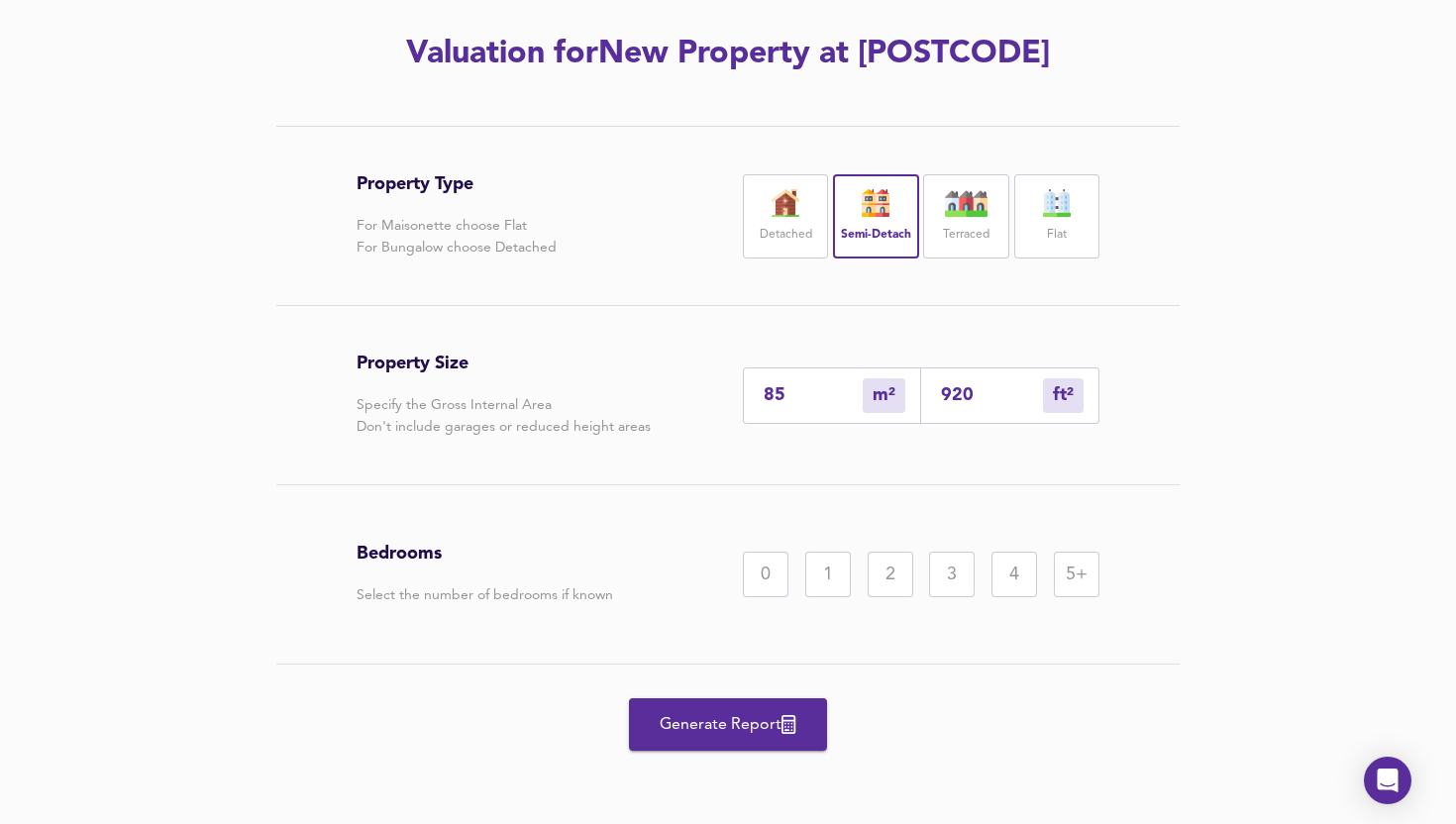 type on "920" 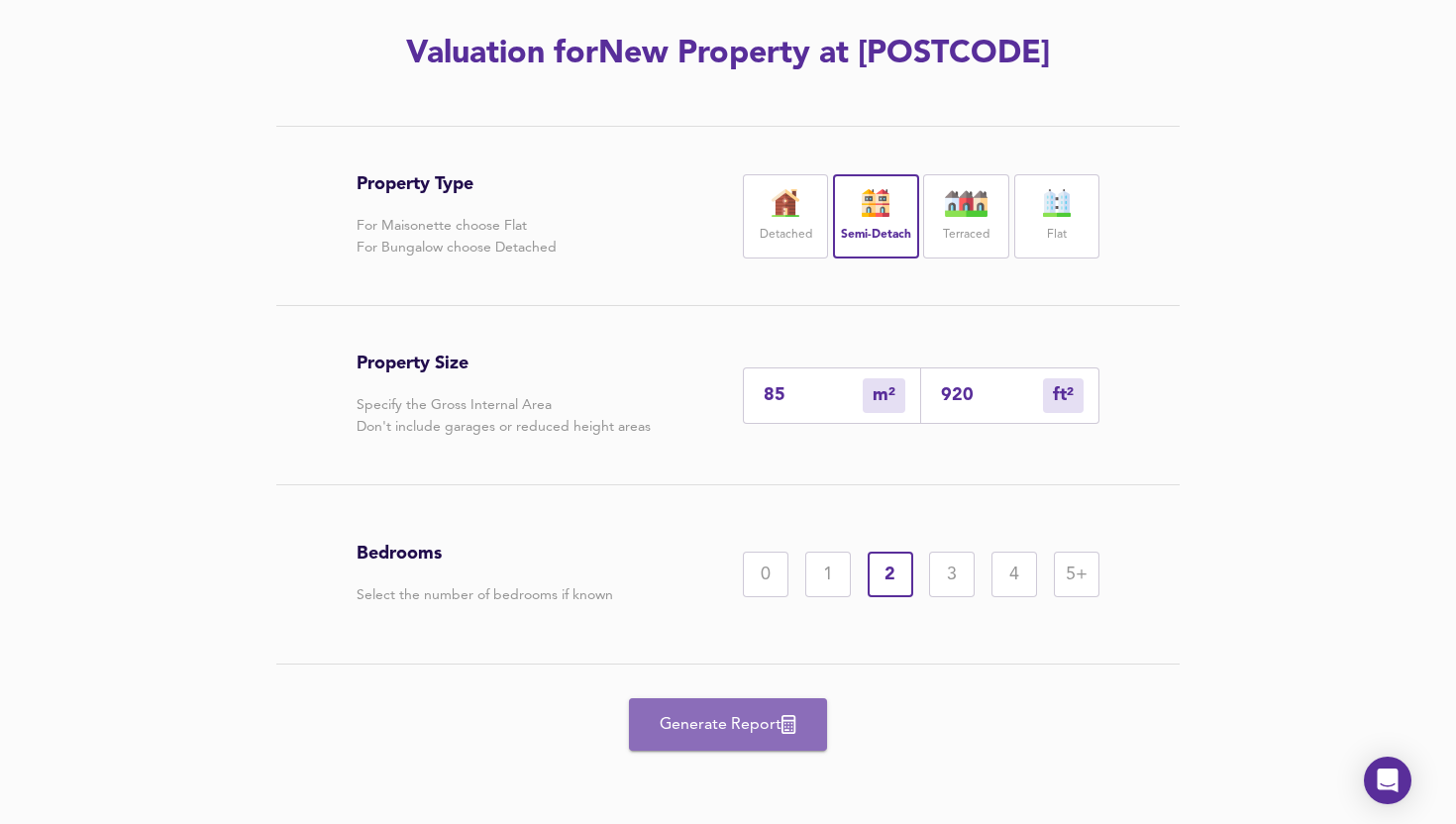 click on "Generate Report" at bounding box center [728, 725] 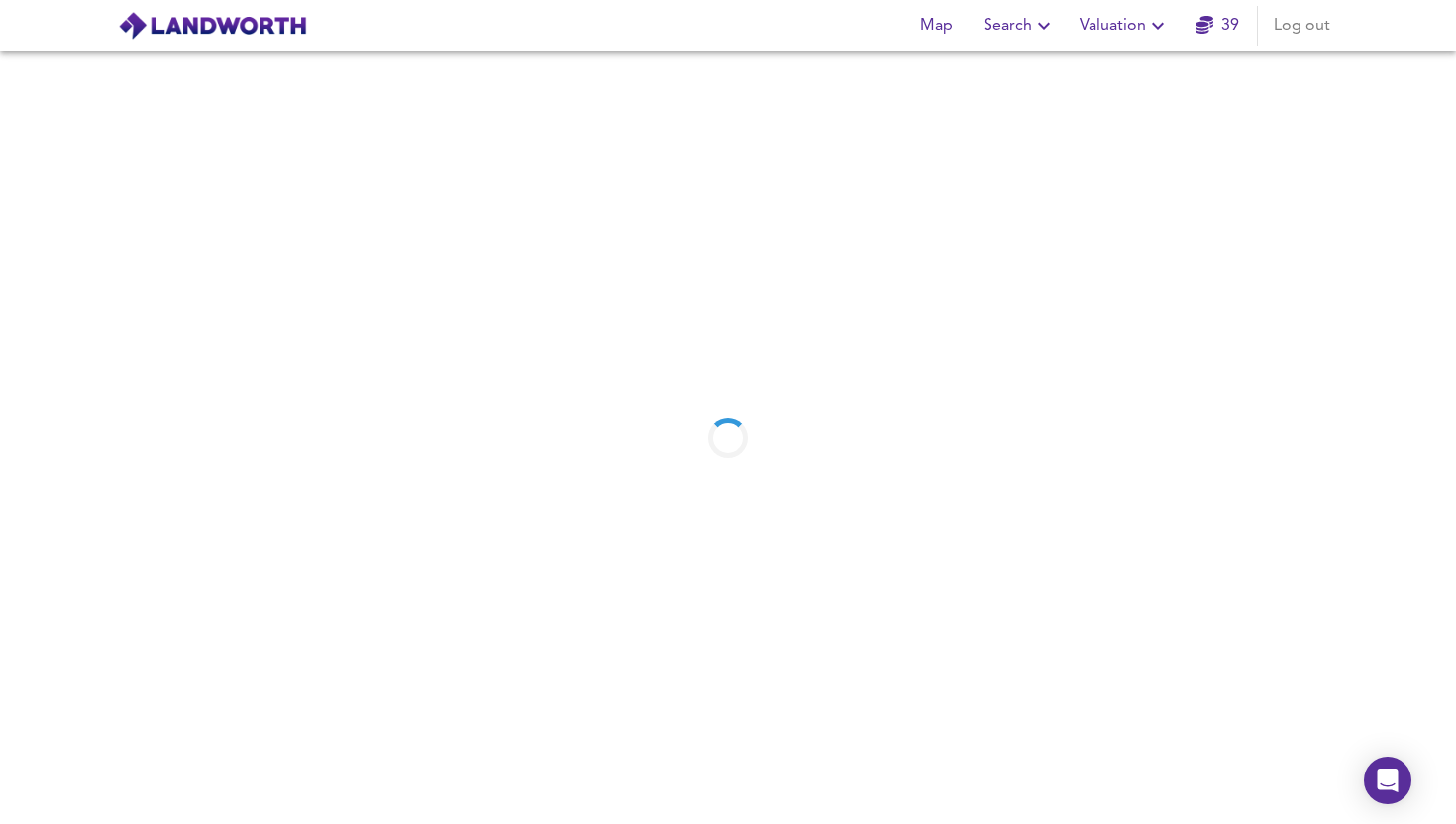 scroll, scrollTop: 0, scrollLeft: 0, axis: both 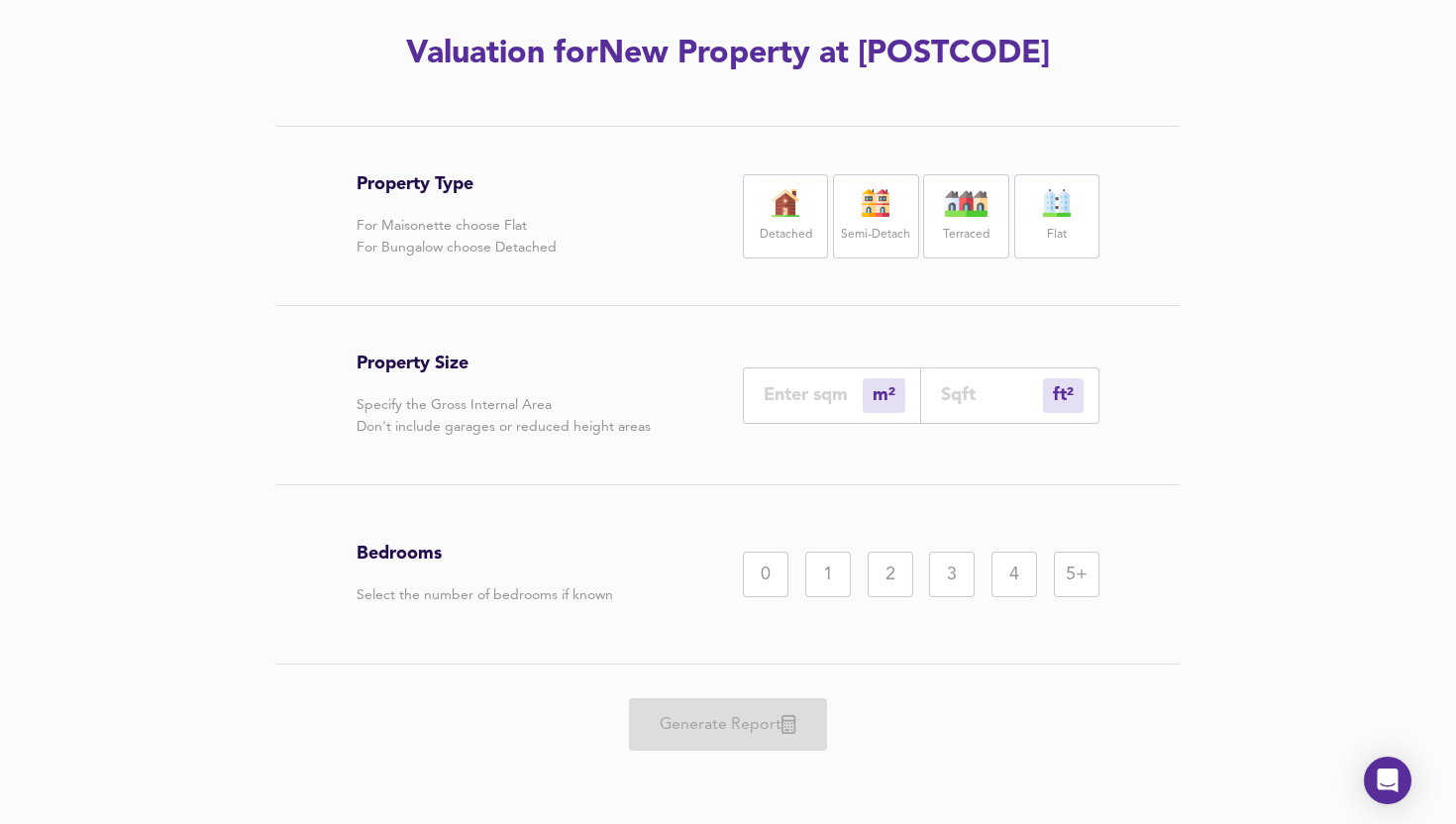 click at bounding box center (991, 394) 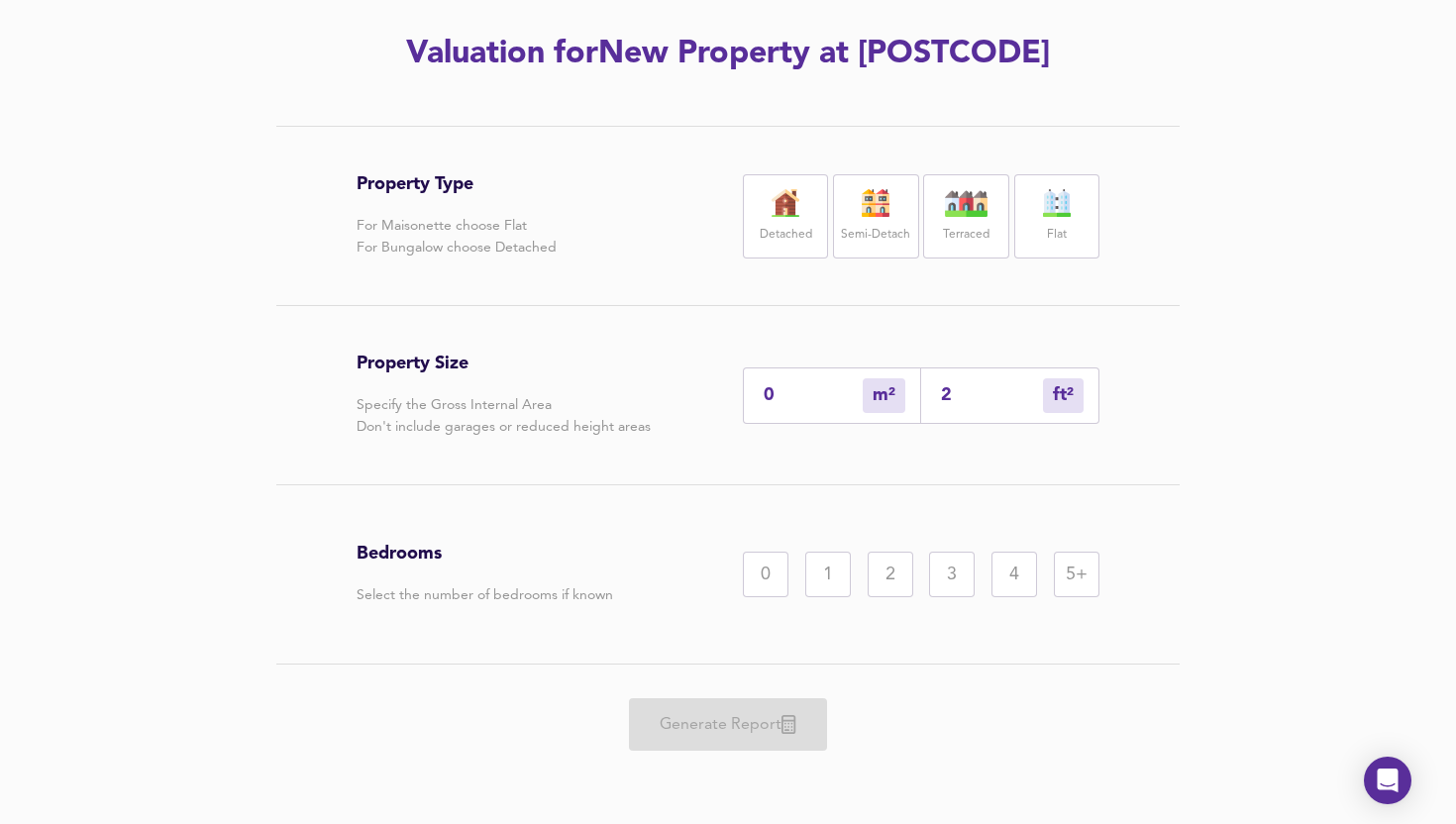 type on "3" 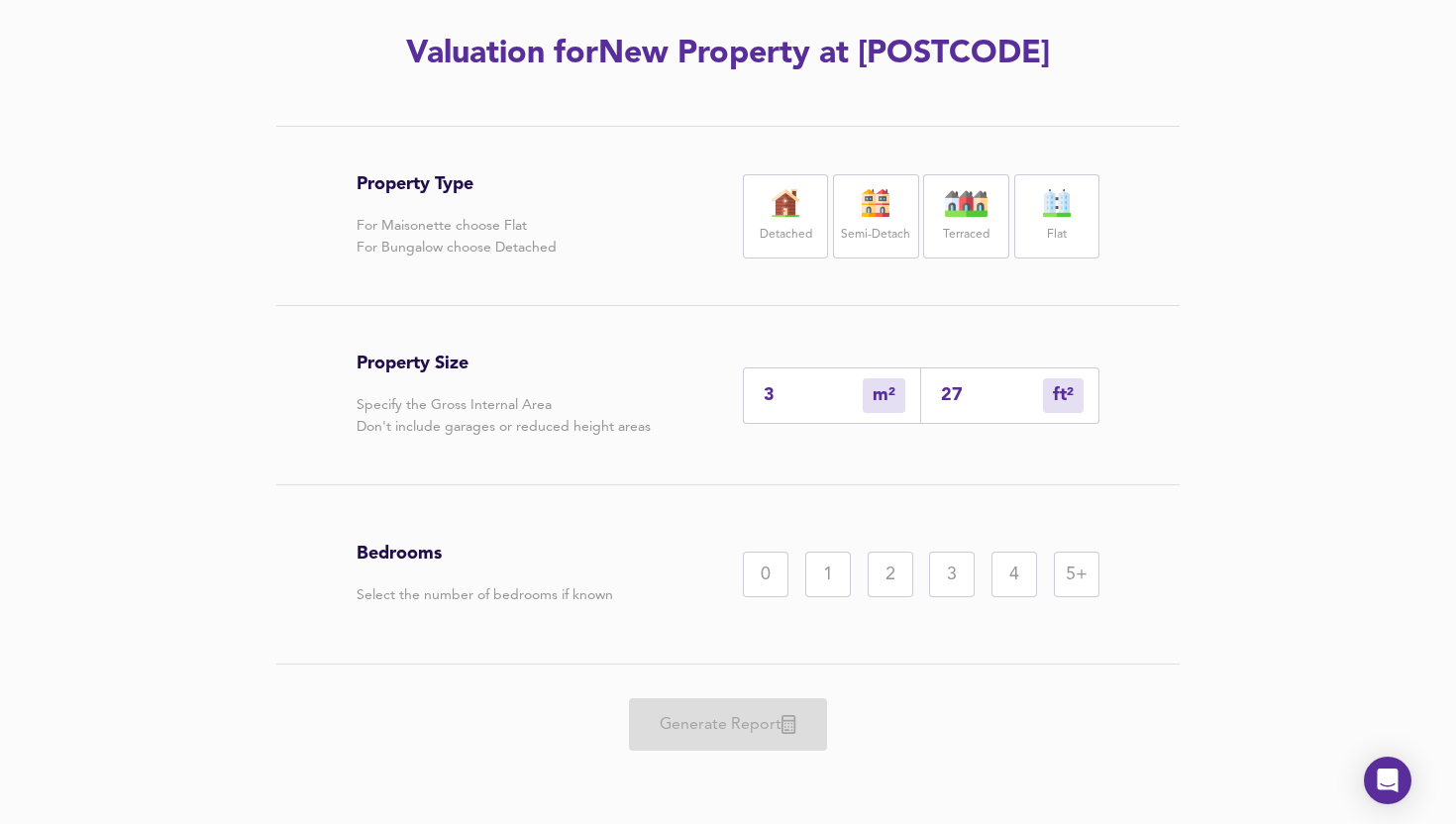 type on "25" 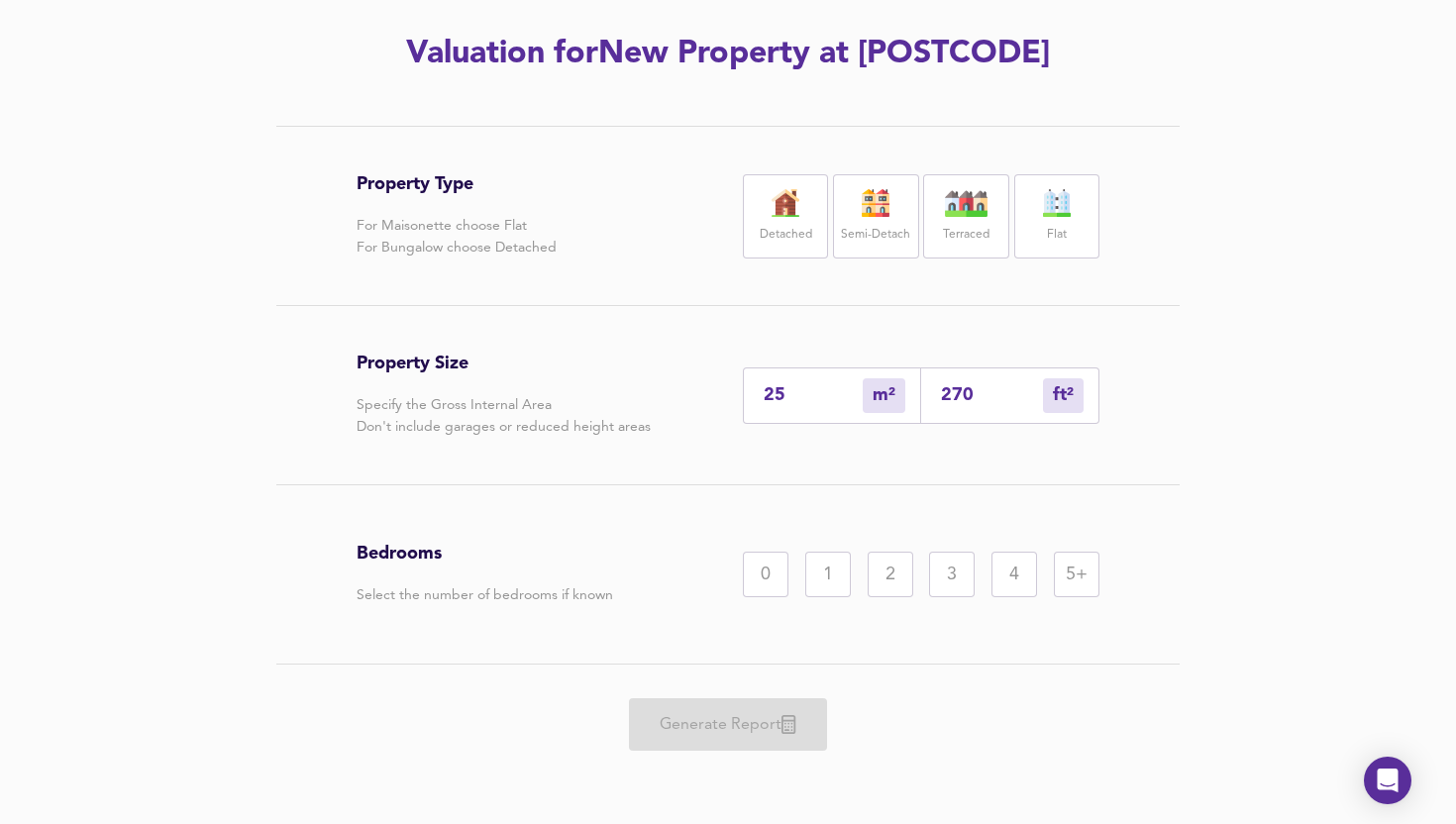 type on "251" 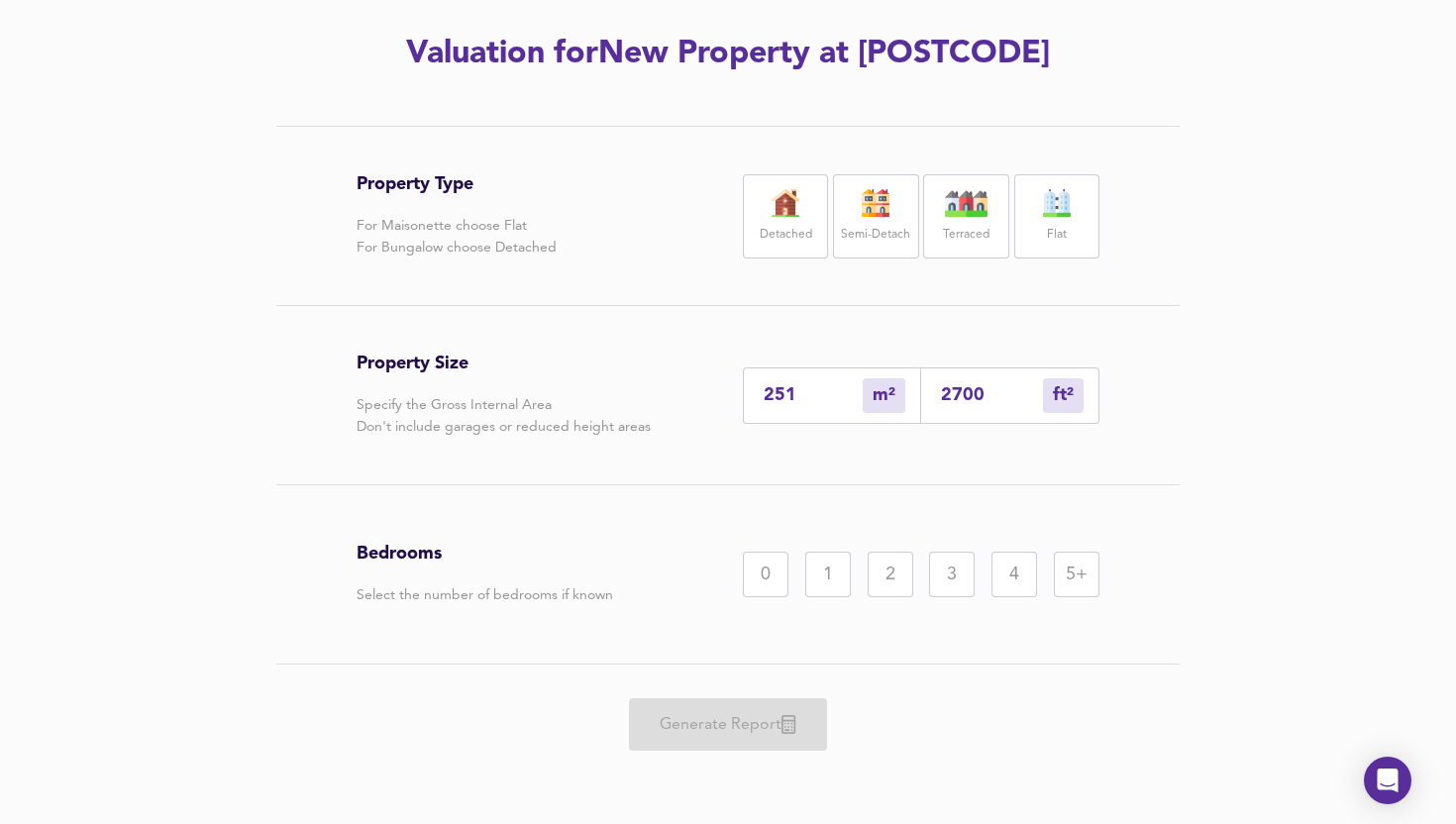 type on "2700" 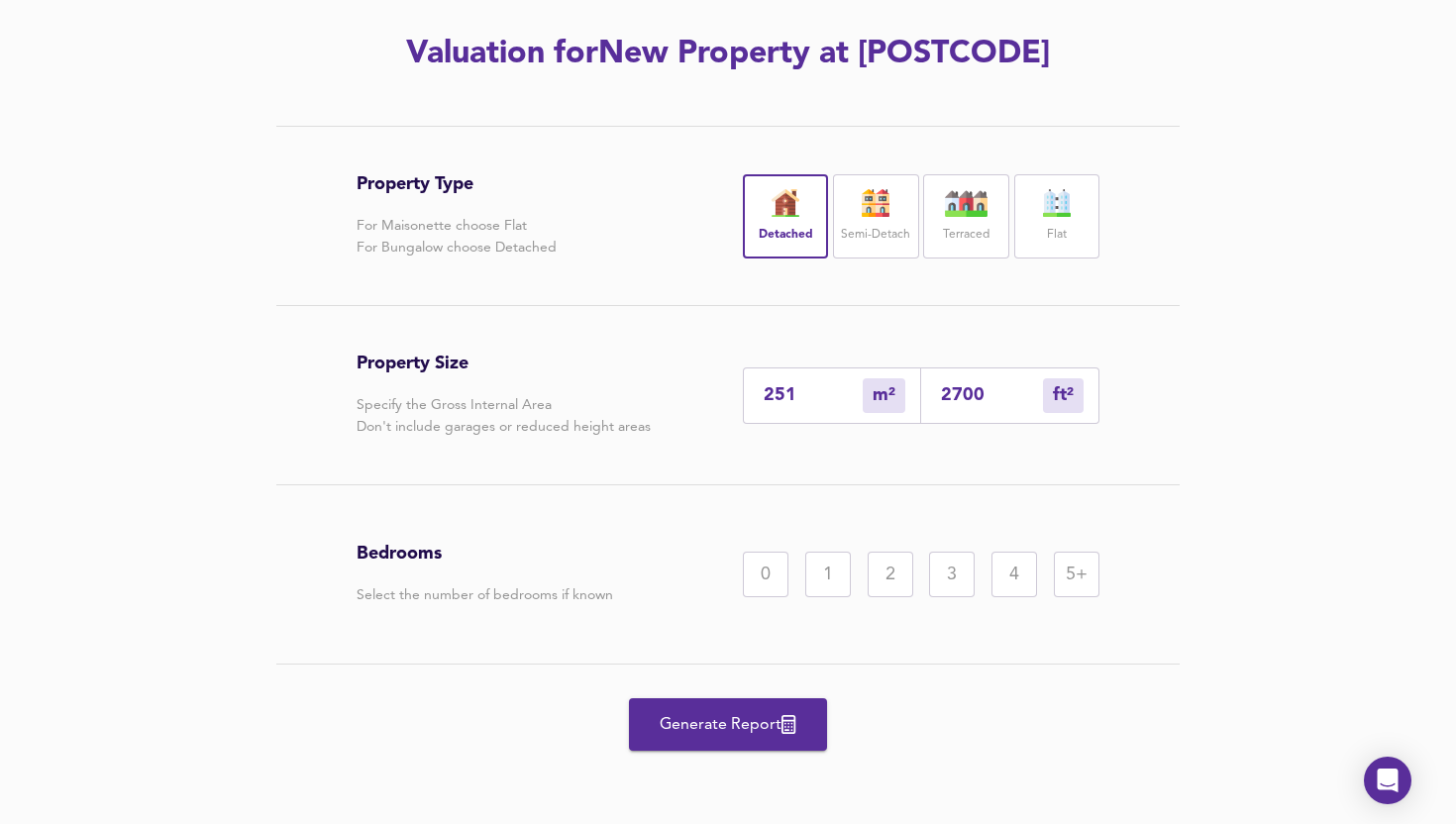 drag, startPoint x: 1054, startPoint y: 584, endPoint x: 996, endPoint y: 603, distance: 61.03278 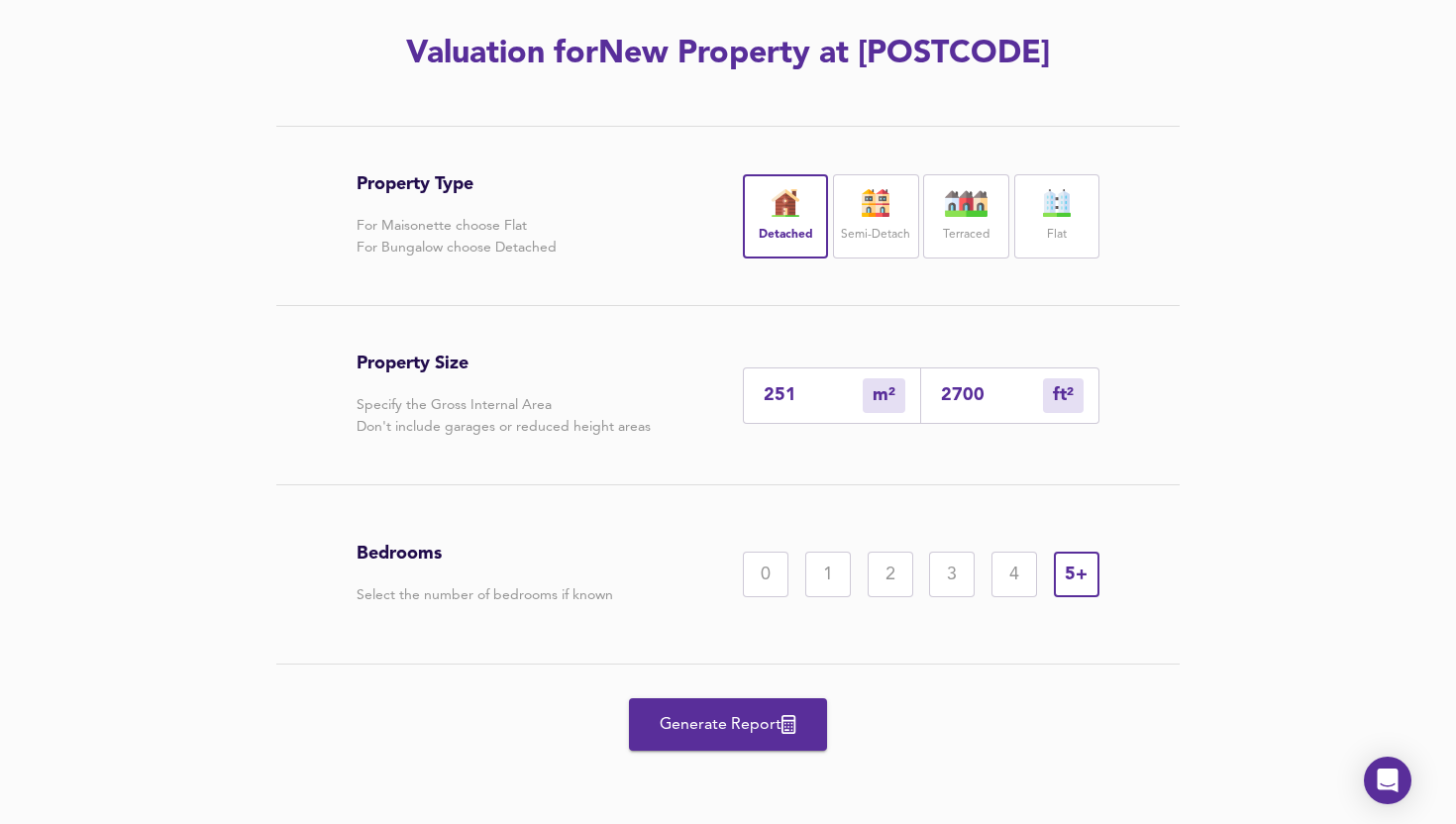 click on "Generate Report" at bounding box center (728, 725) 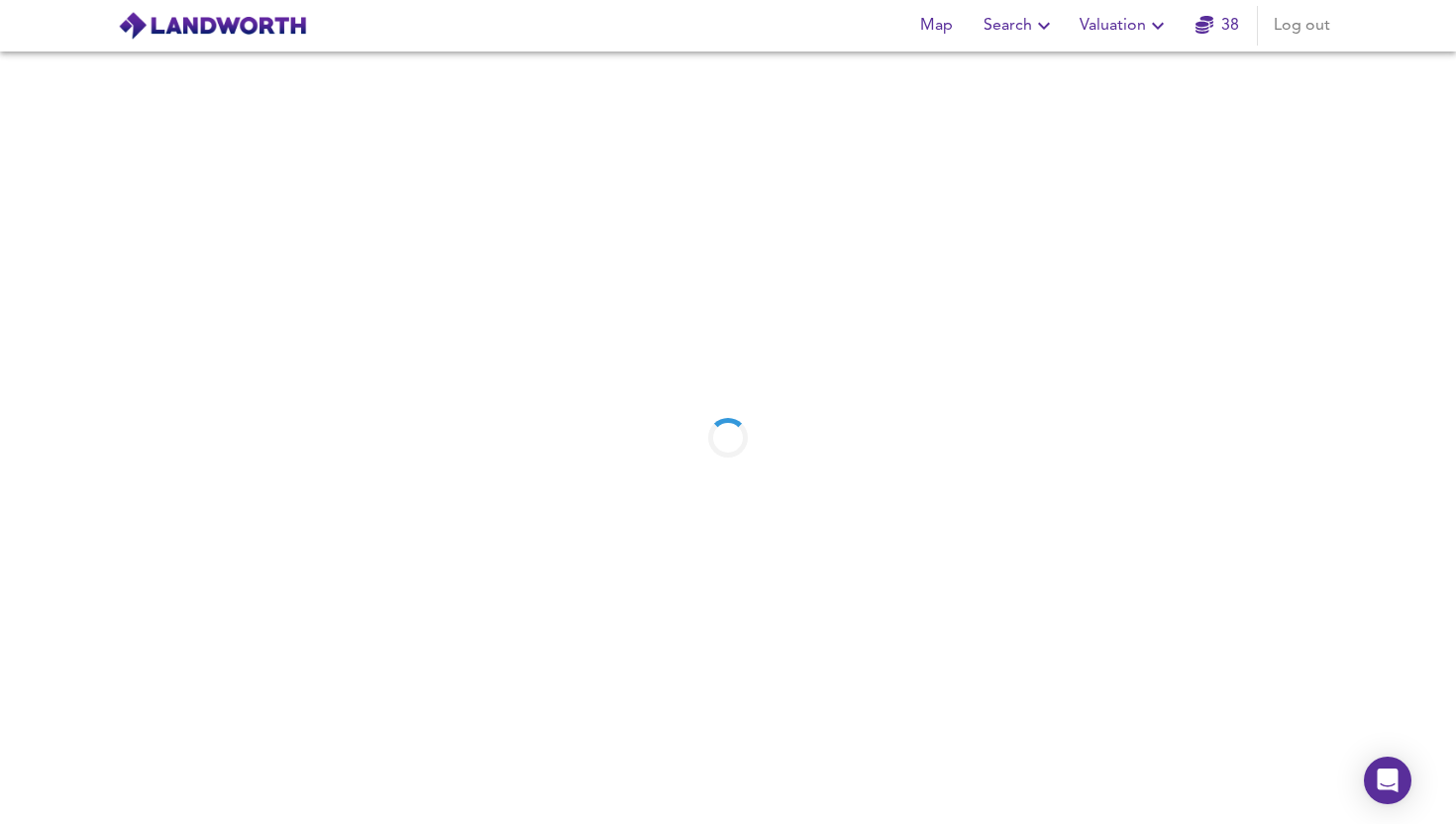 scroll, scrollTop: 0, scrollLeft: 0, axis: both 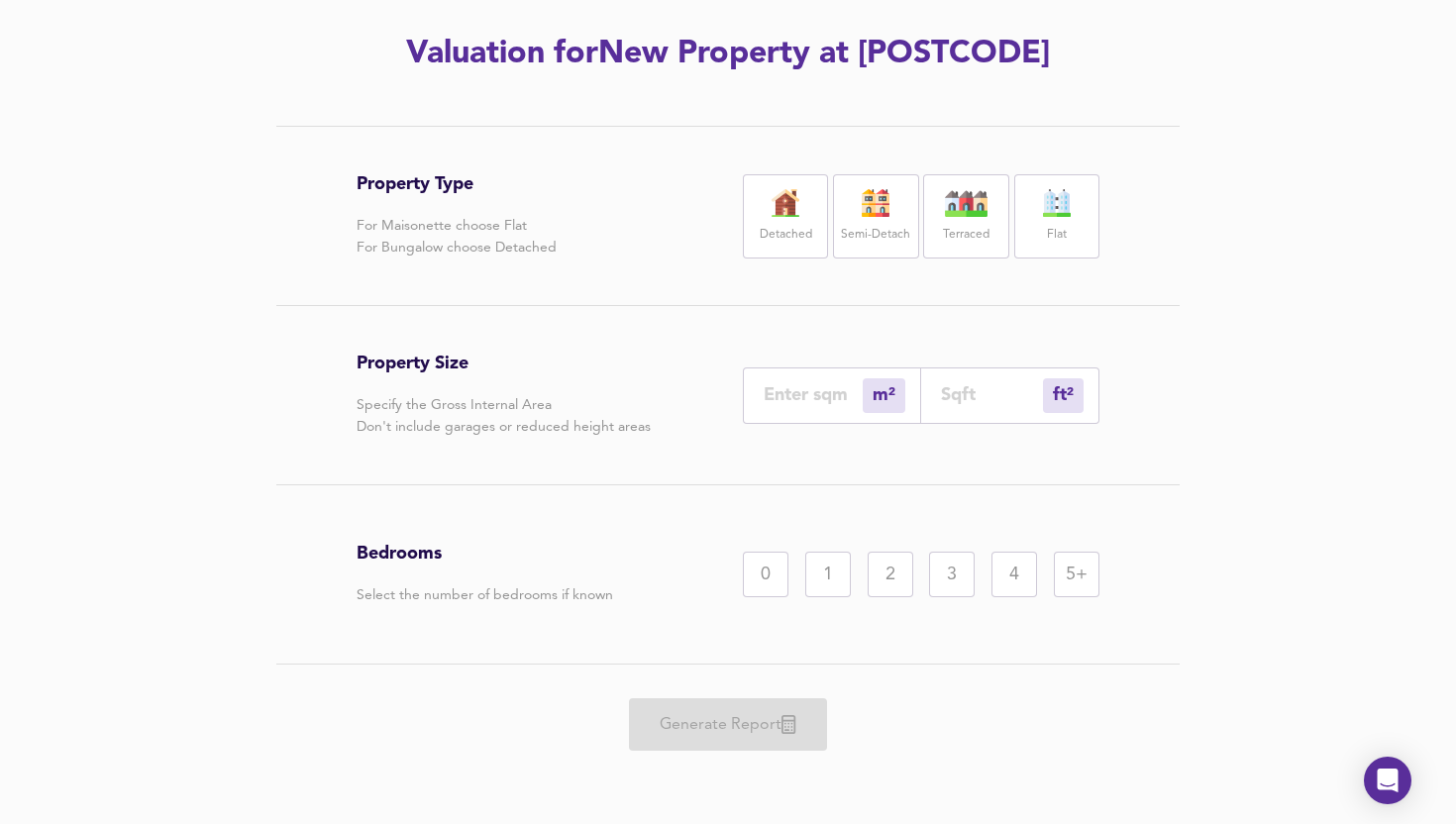 click on "ft² sqft" at bounding box center [1010, 395] 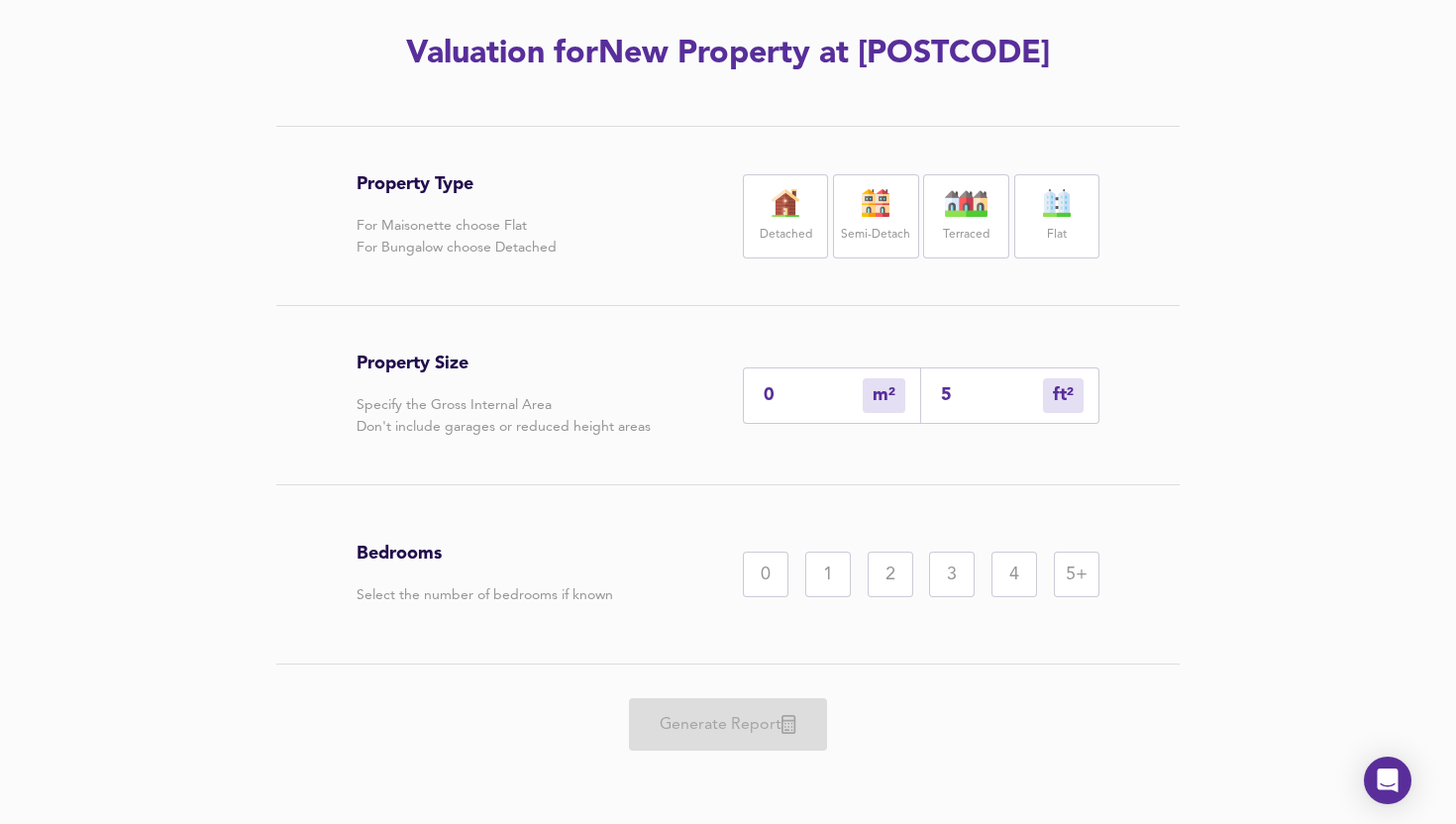 type on "5" 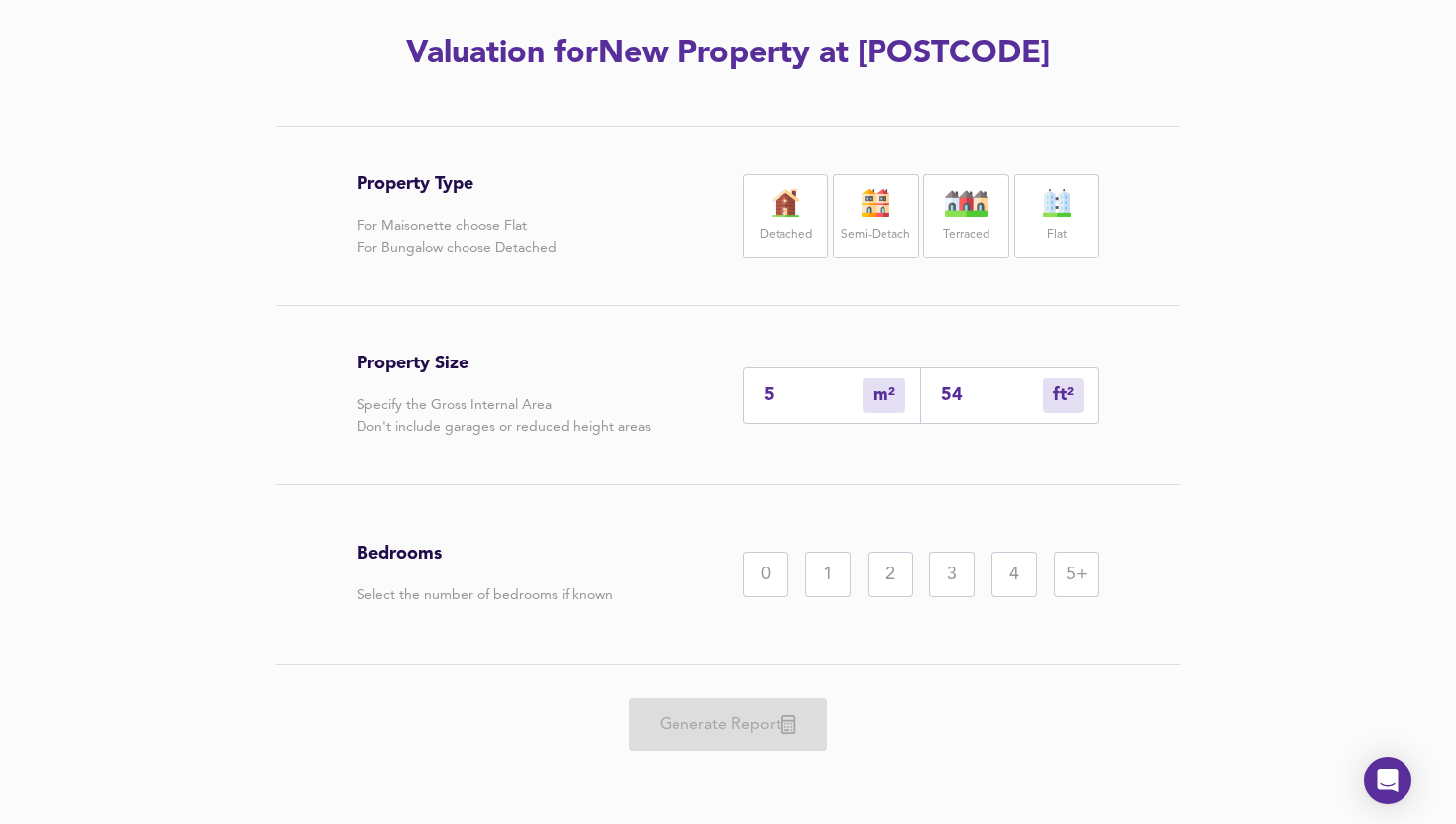 type on "50" 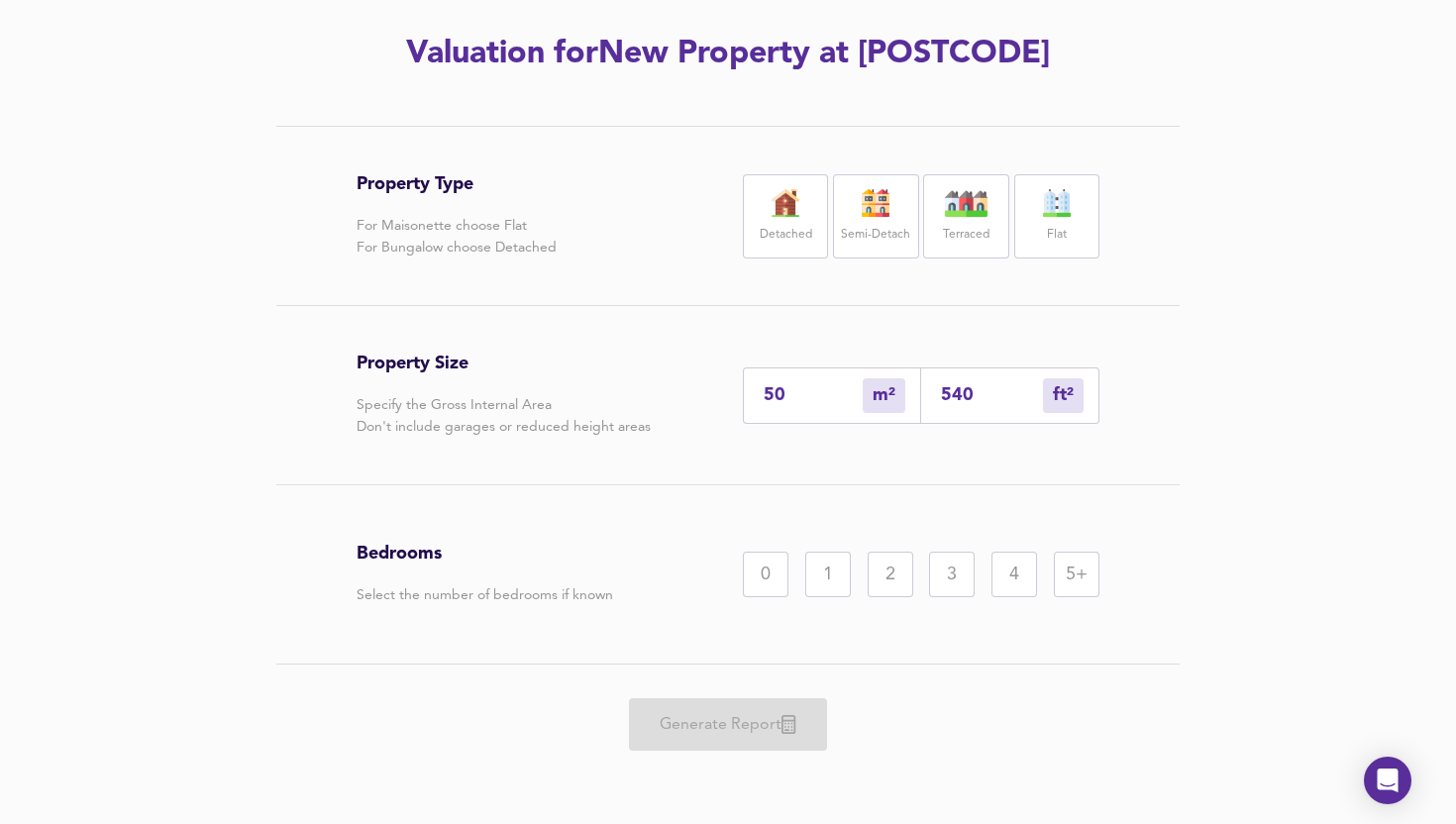 type on "502" 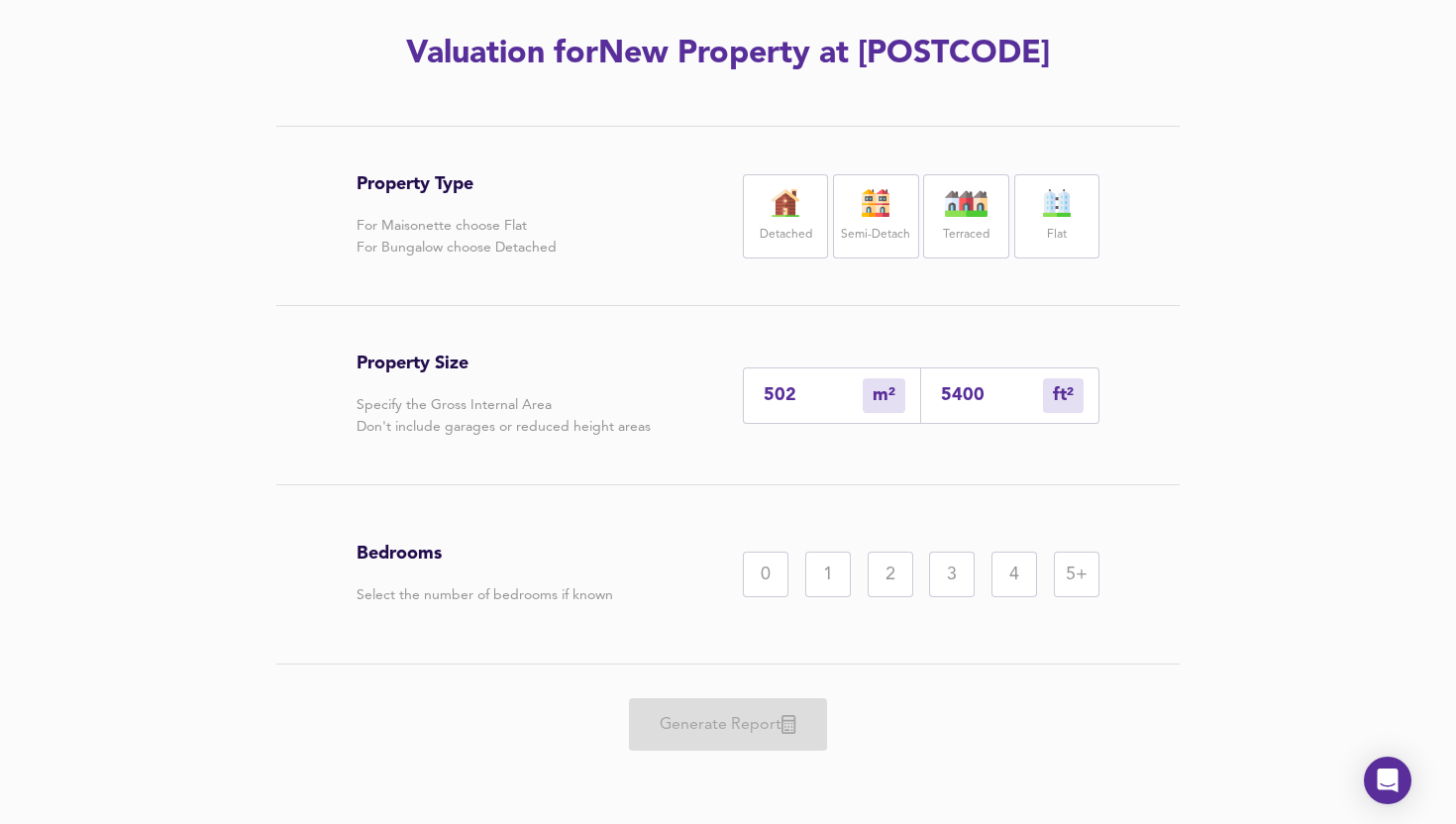 type on "5400" 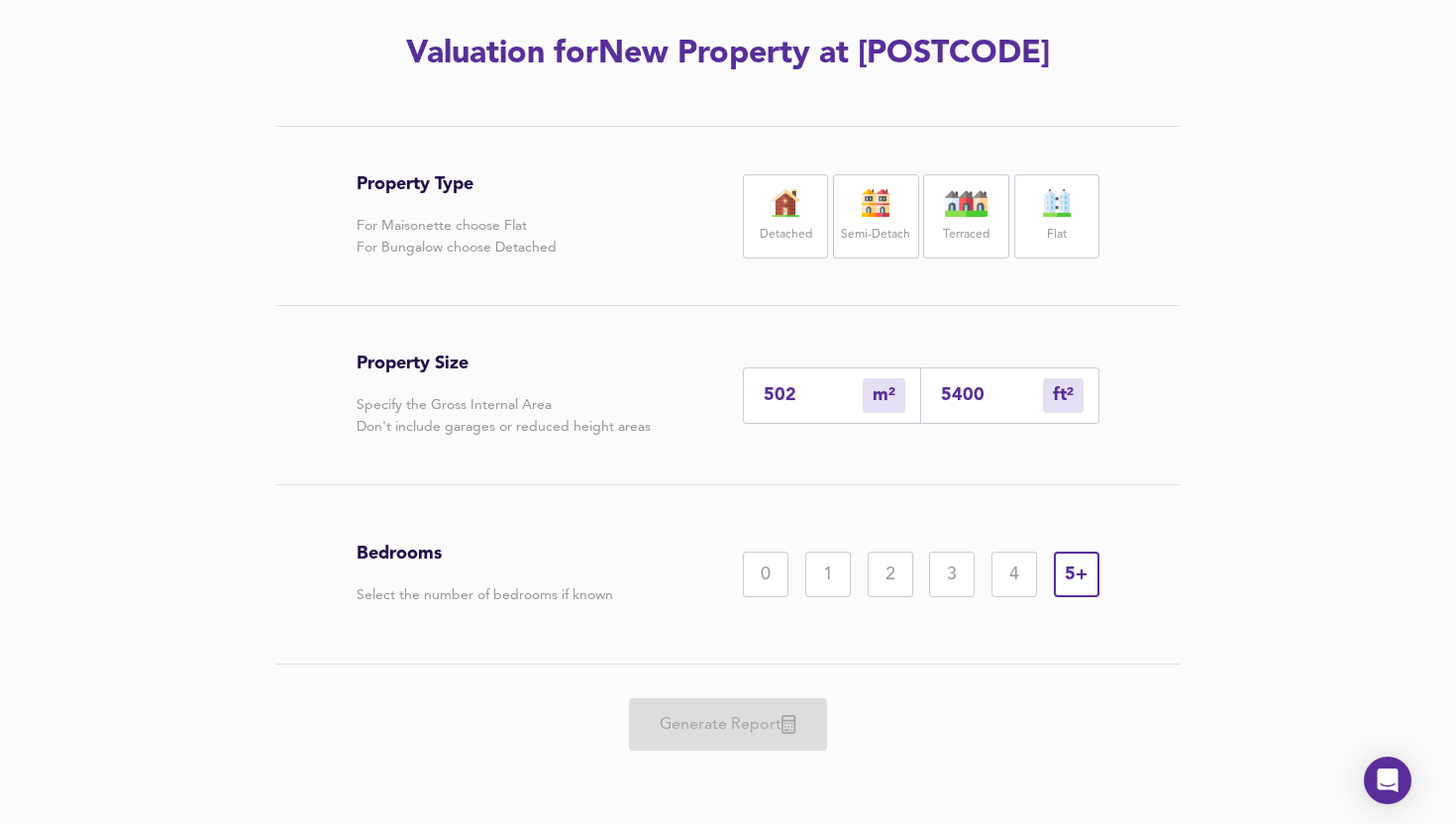 click on "Detached" at bounding box center (785, 235) 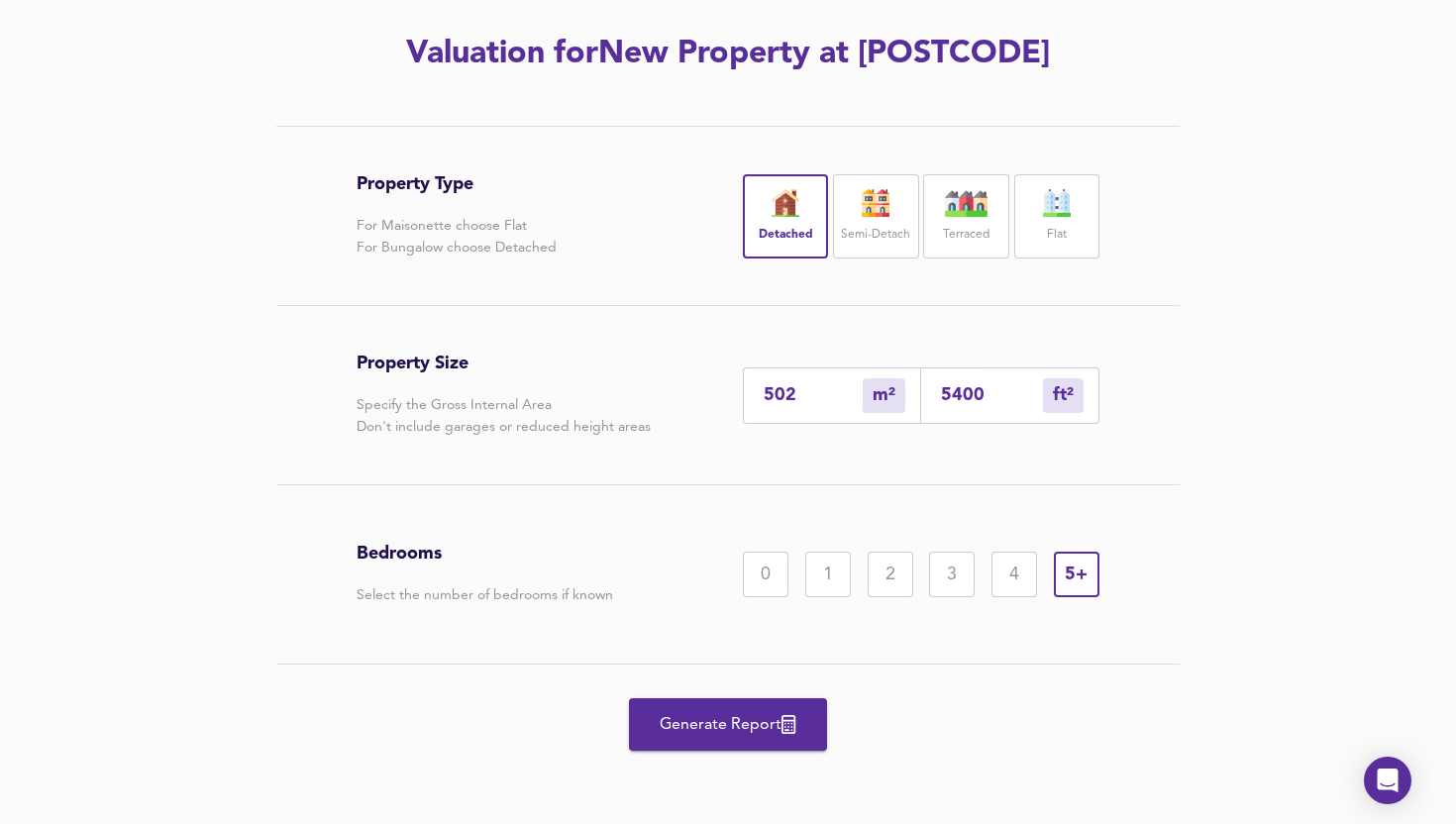 click on "Generate Report" at bounding box center [728, 725] 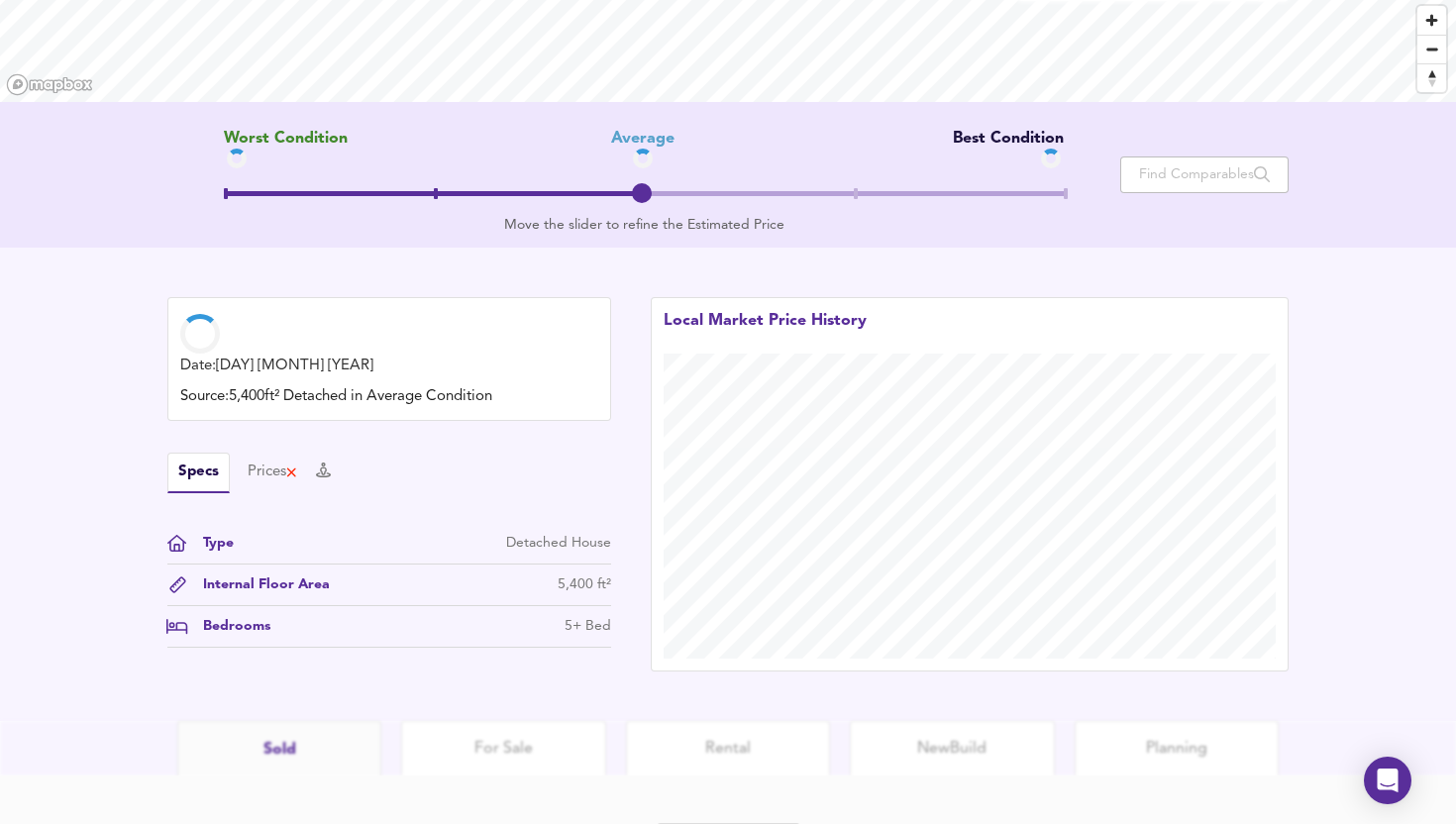 scroll, scrollTop: 310, scrollLeft: 0, axis: vertical 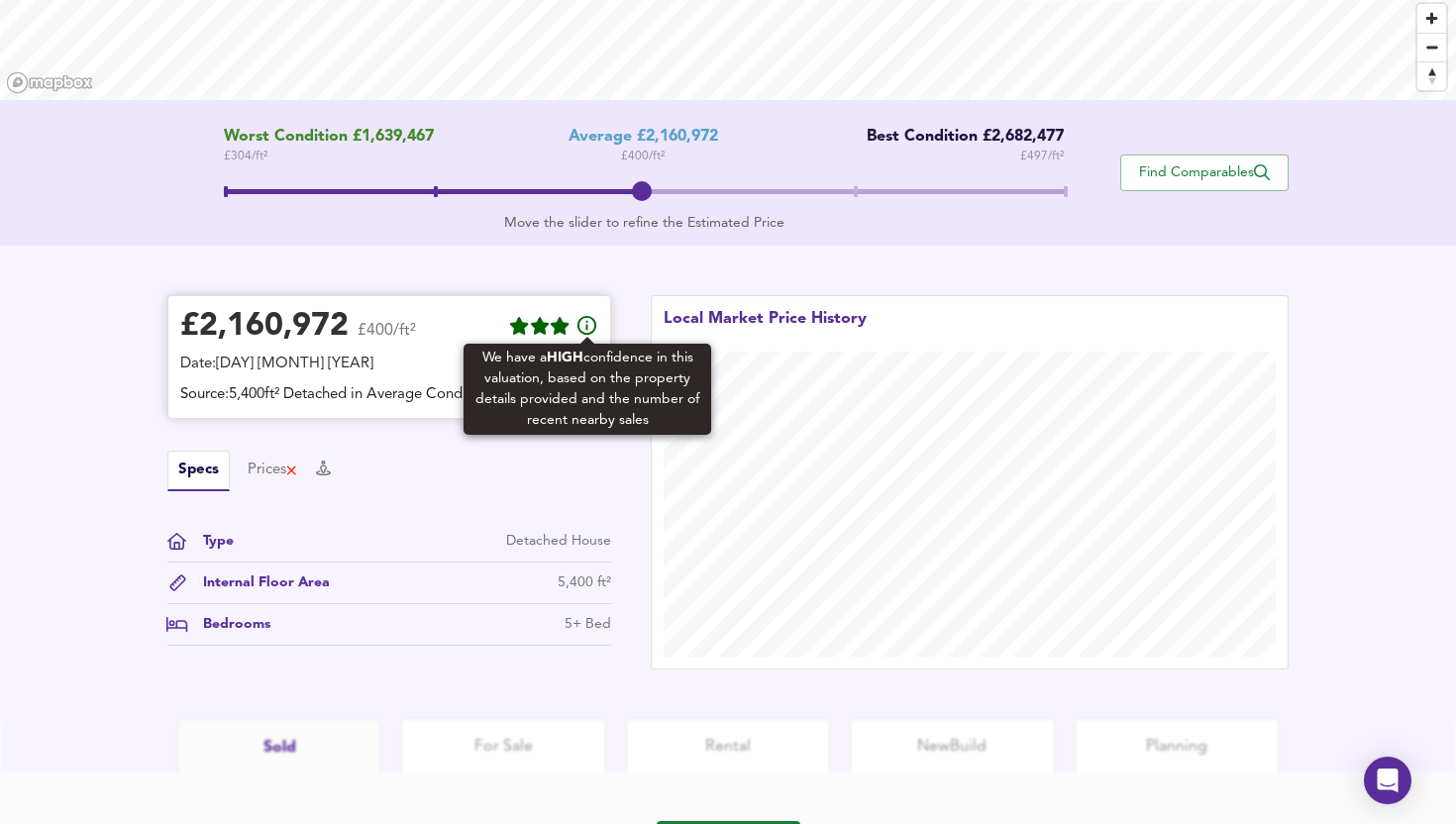 click 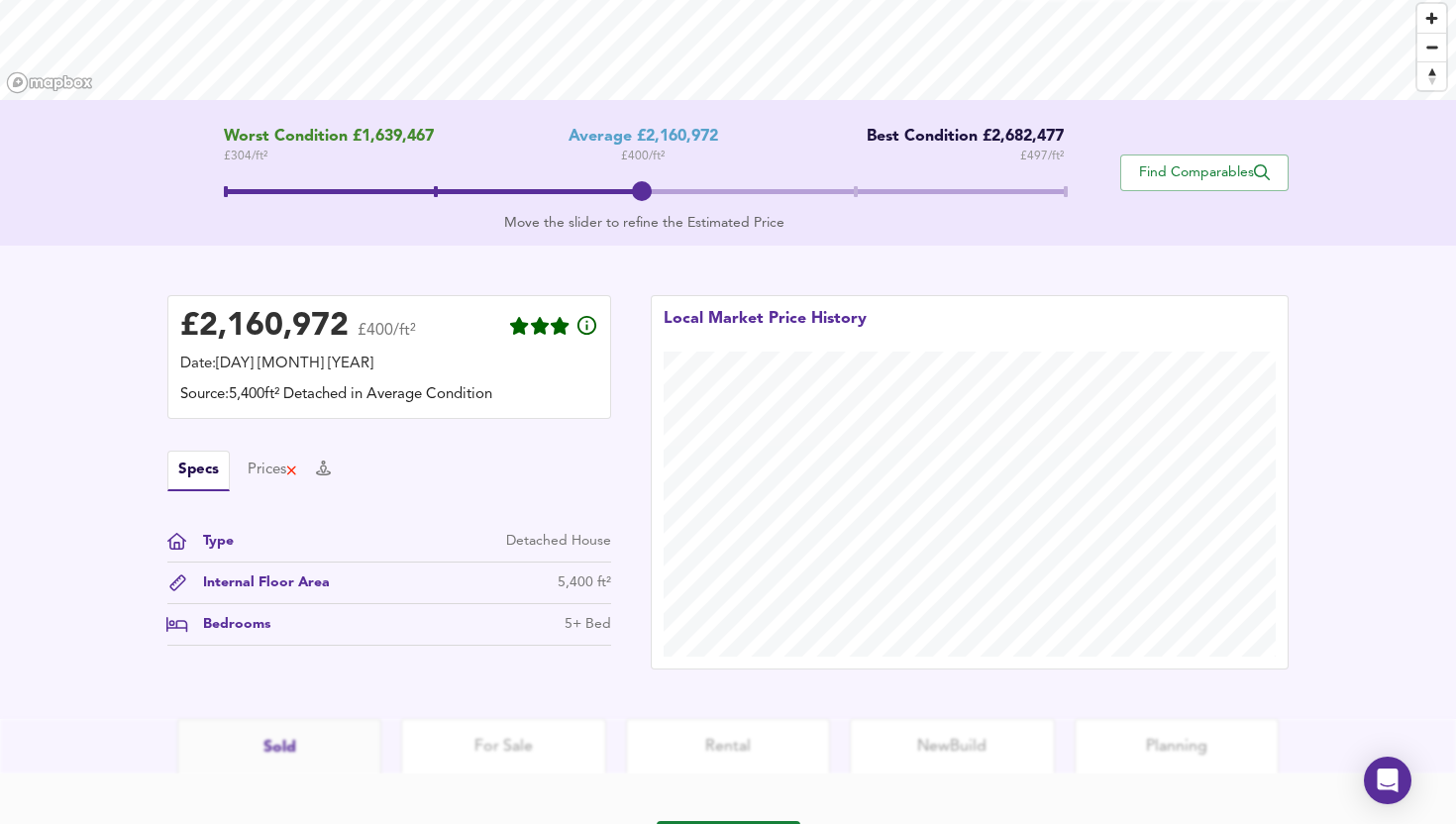 scroll, scrollTop: 418, scrollLeft: 0, axis: vertical 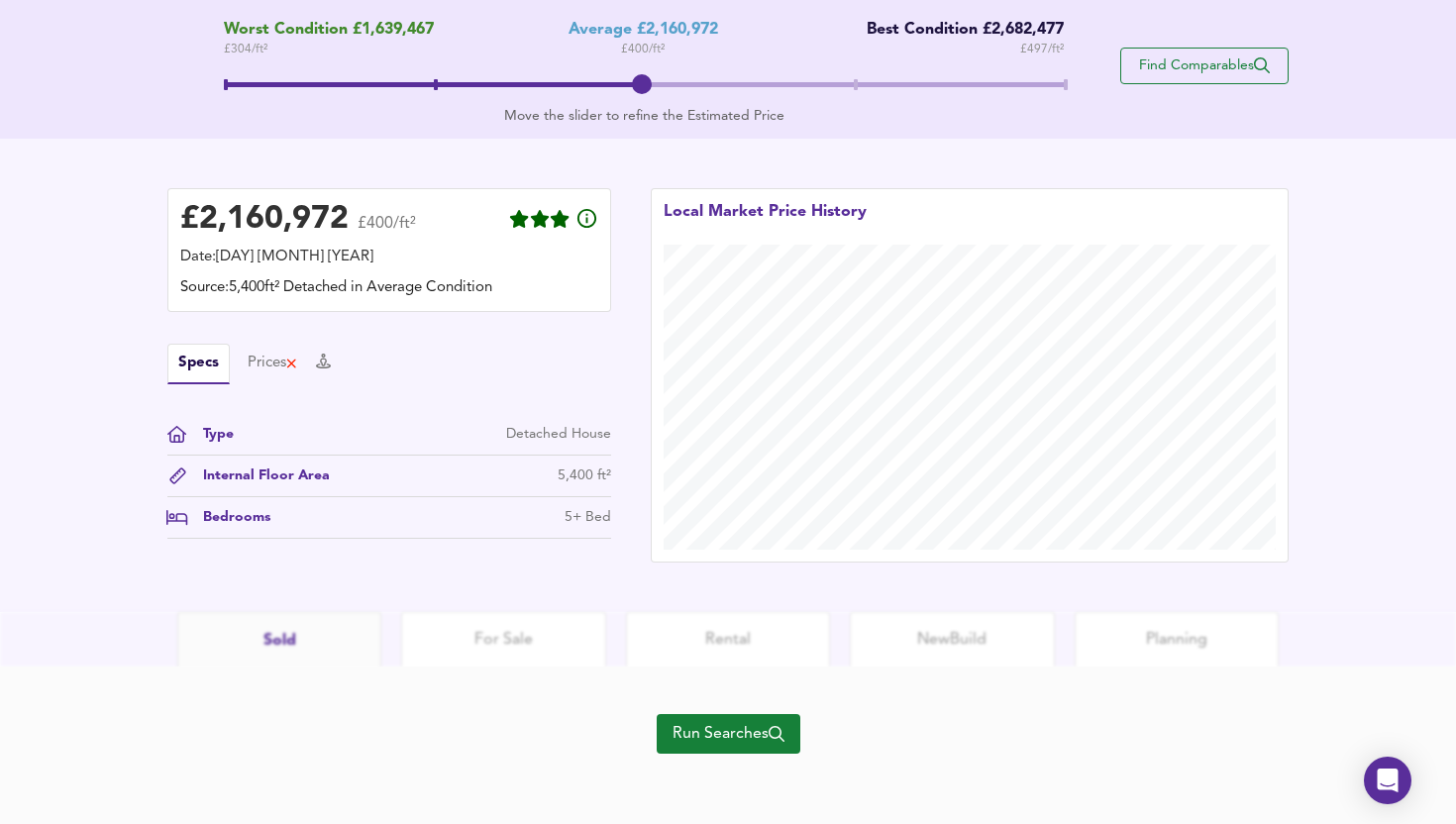 click on "Find Comparables" at bounding box center (1204, 65) 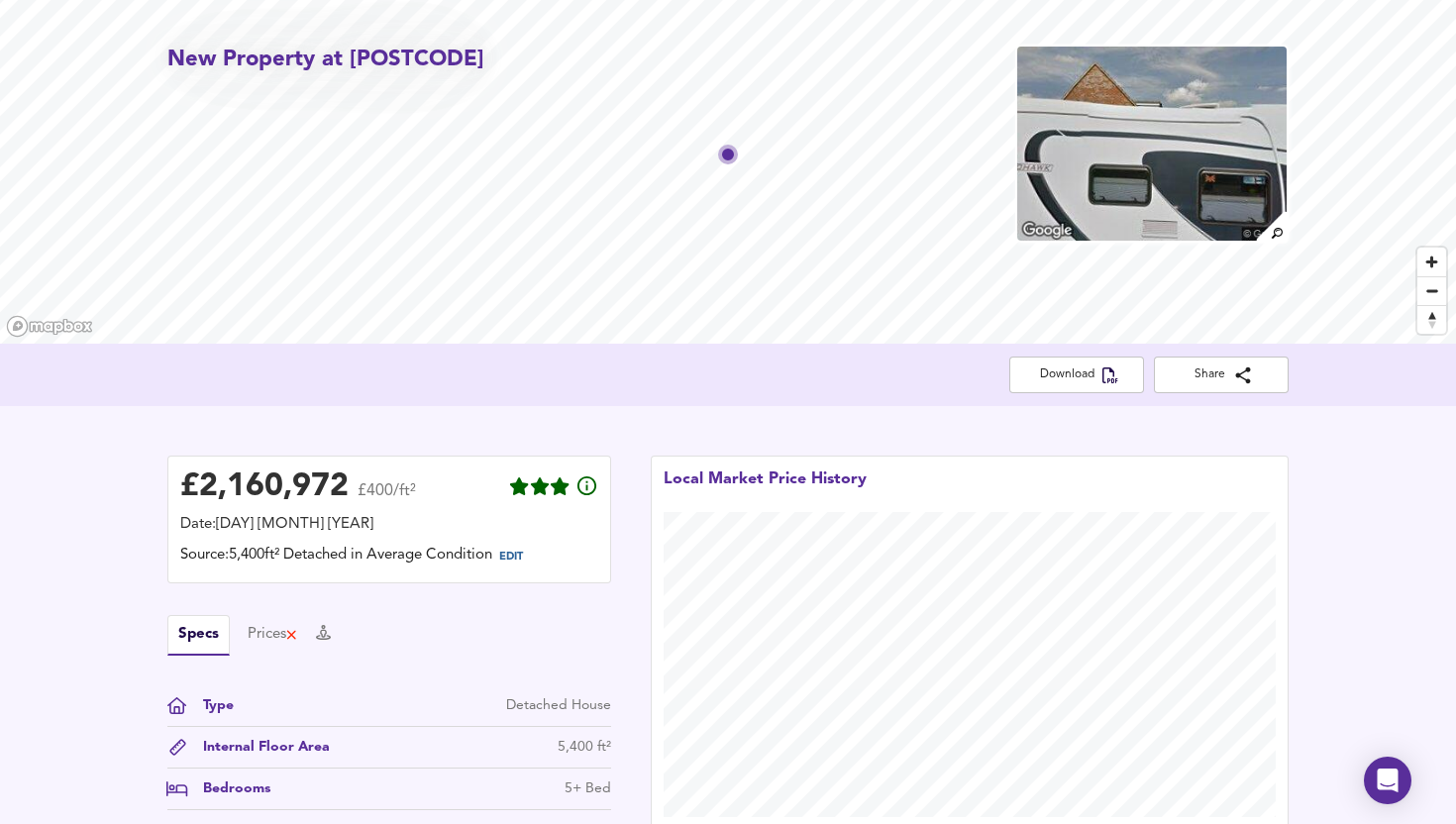 scroll, scrollTop: 0, scrollLeft: 0, axis: both 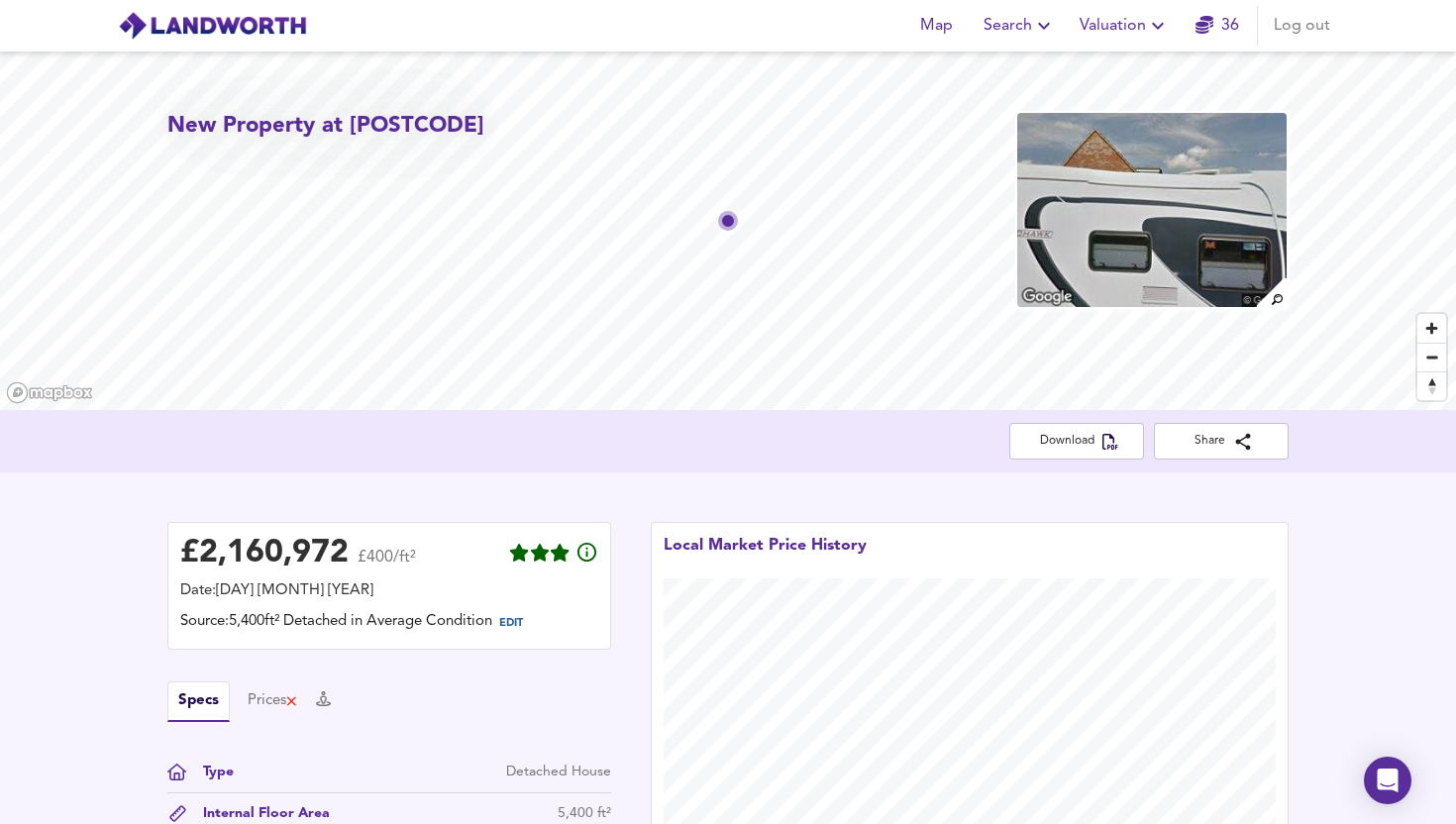 click on "Valuation" at bounding box center [1124, 26] 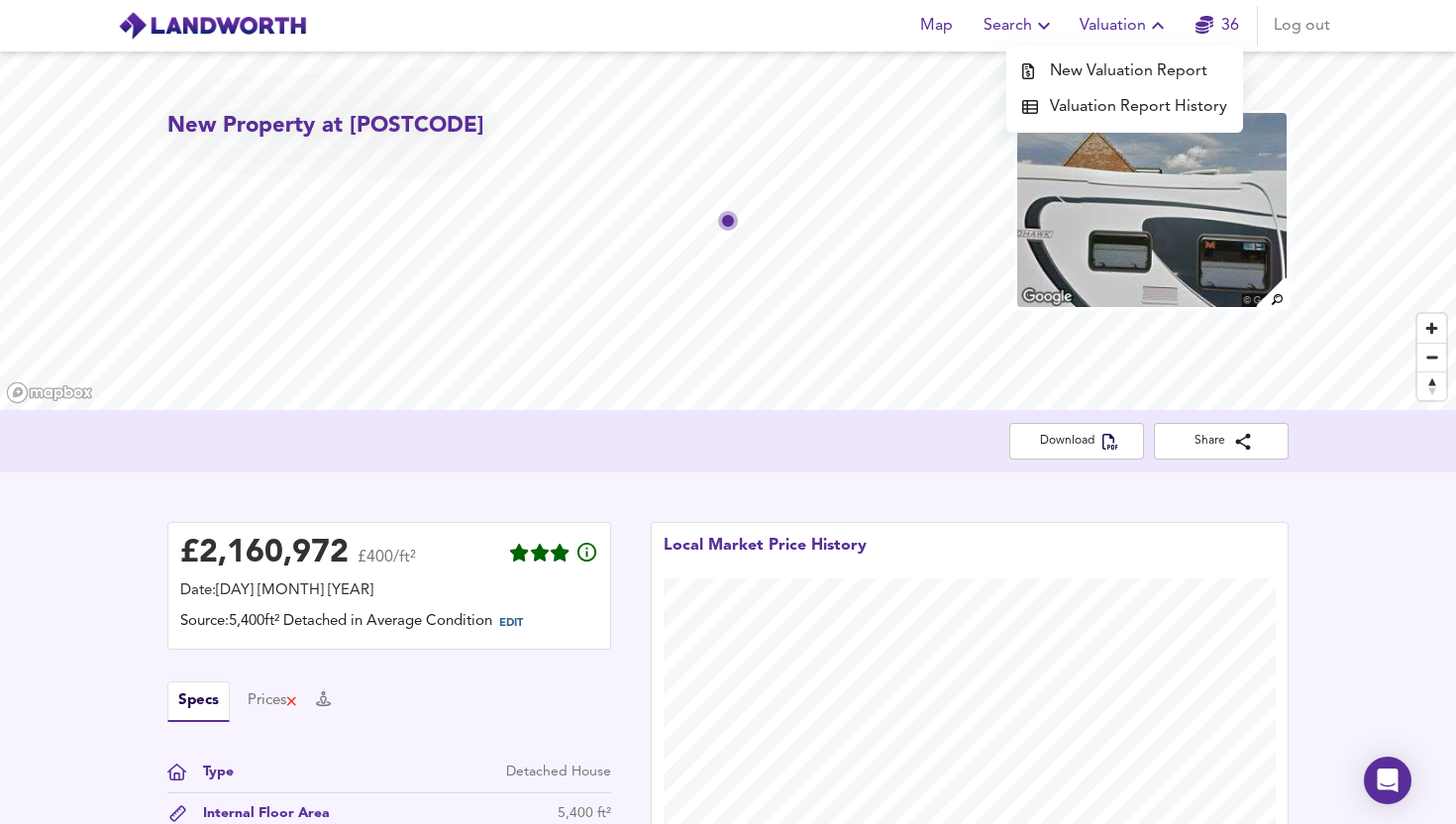 click on "Valuation Report History" at bounding box center (1124, 107) 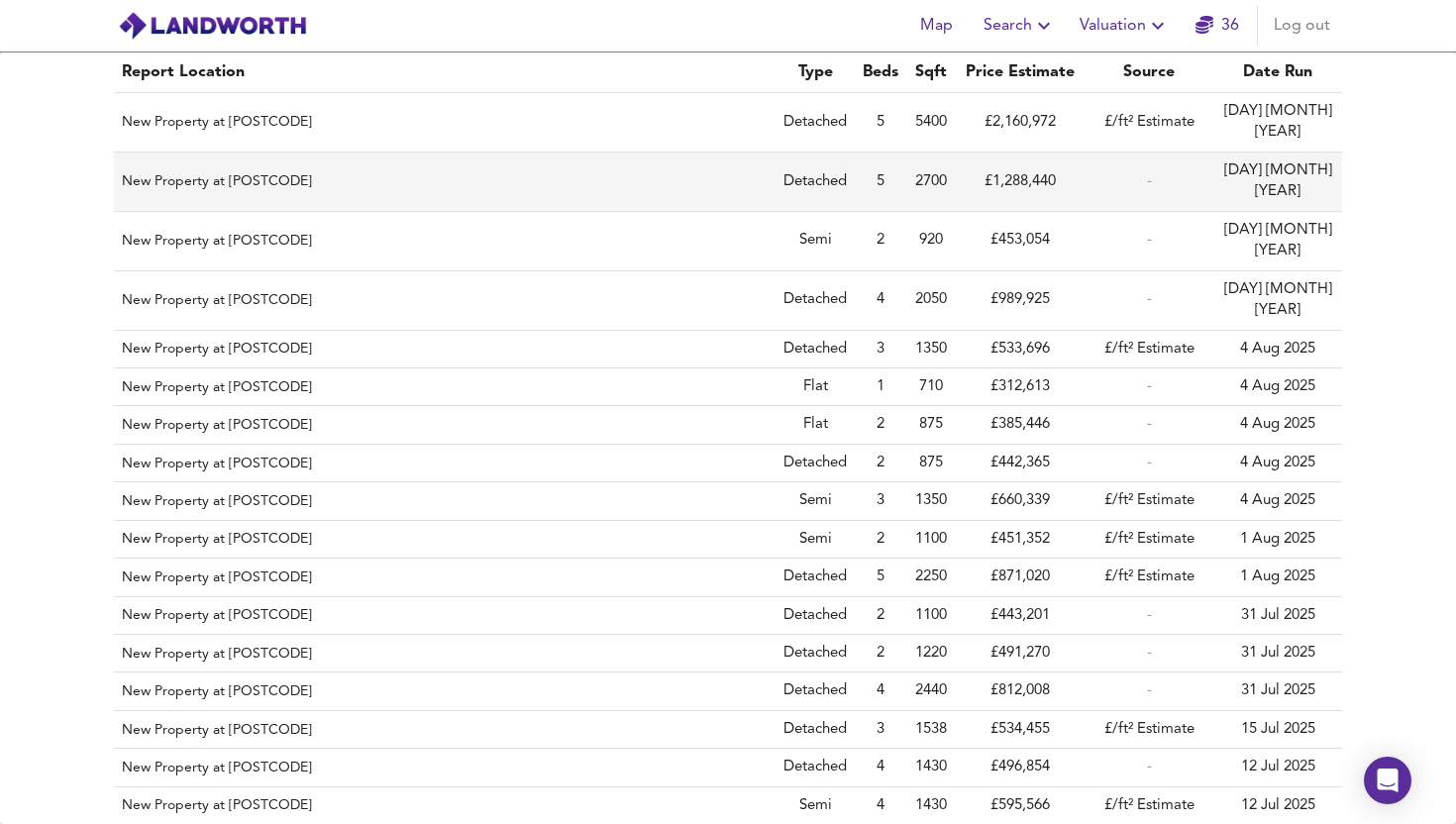 click on "Detached" at bounding box center (815, 182) 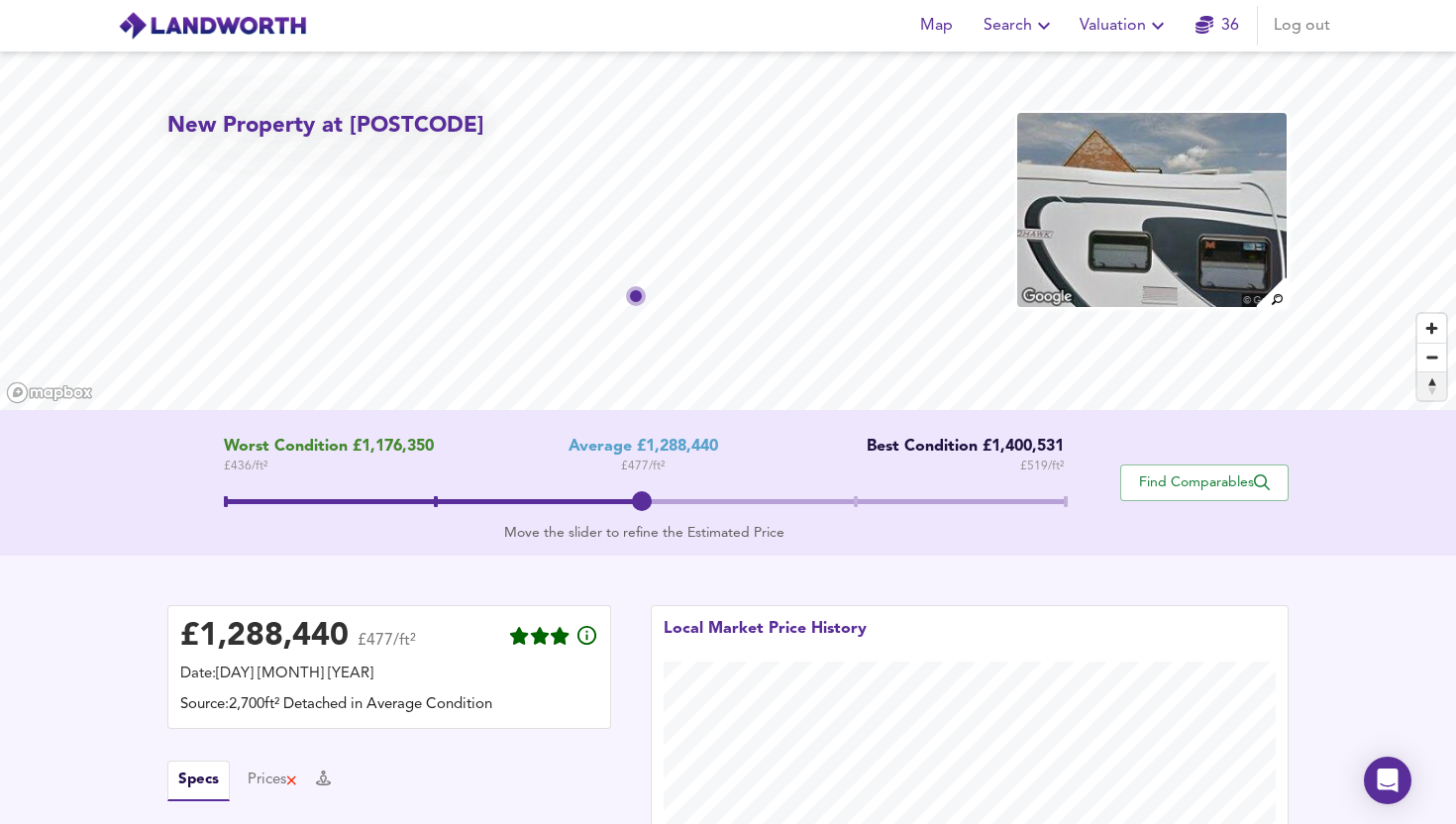 scroll, scrollTop: 213, scrollLeft: 0, axis: vertical 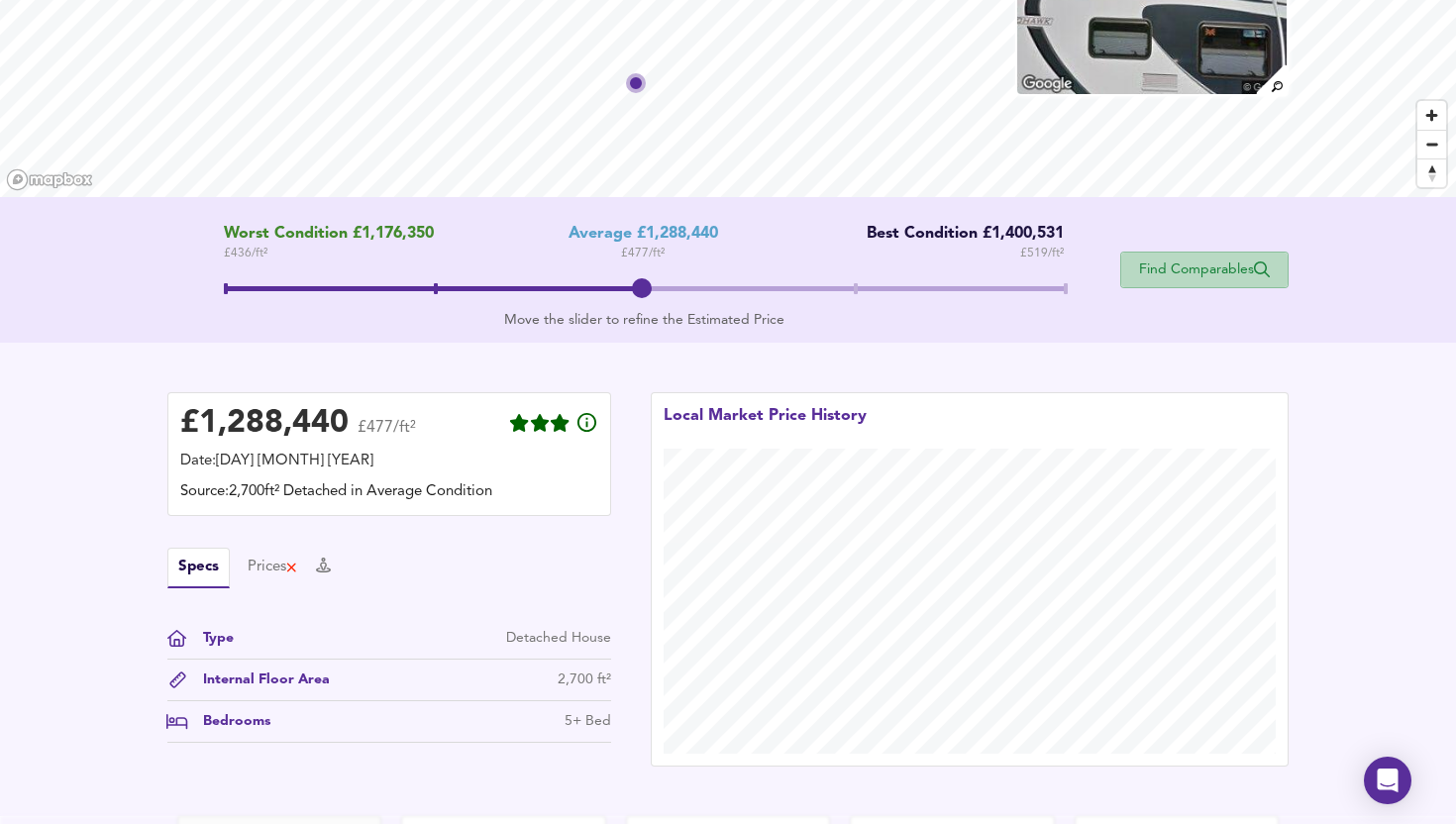 click on "Find Comparables" at bounding box center [1204, 269] 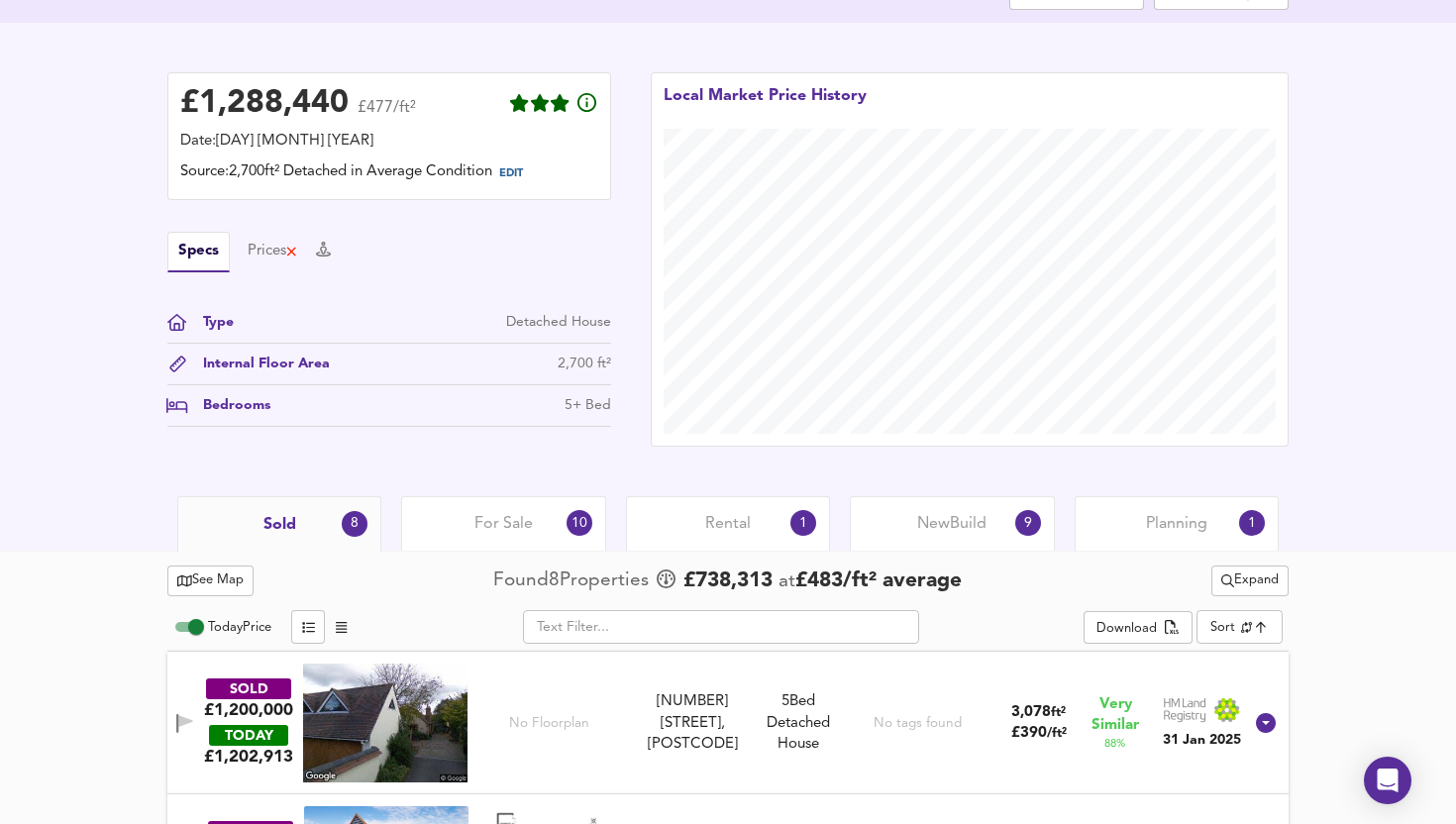 scroll, scrollTop: 595, scrollLeft: 0, axis: vertical 